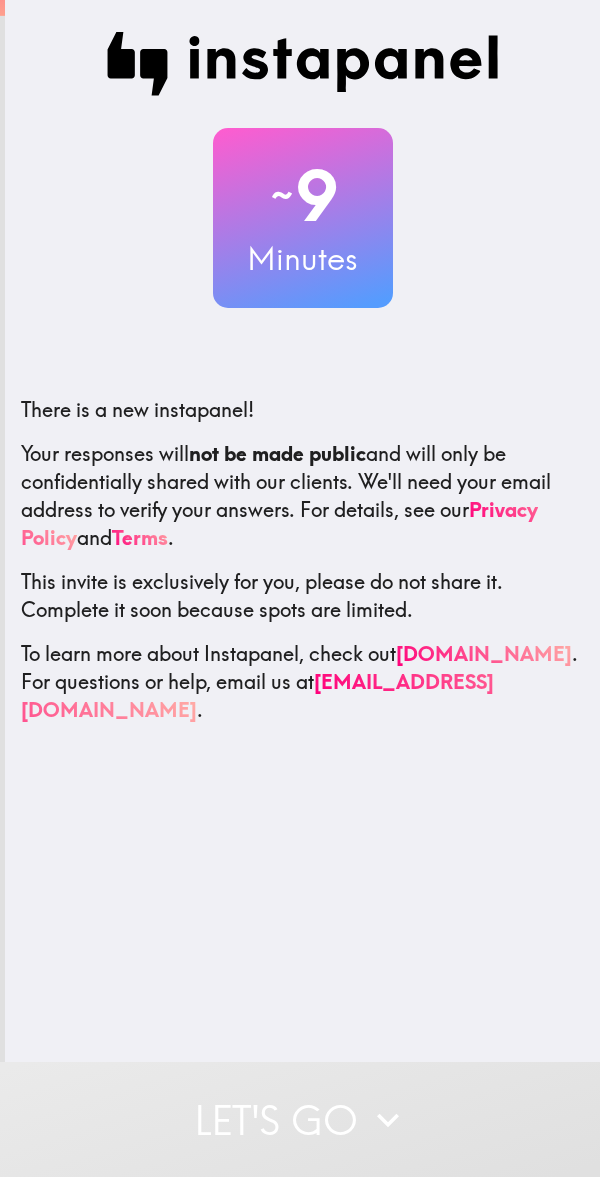 scroll, scrollTop: 0, scrollLeft: 0, axis: both 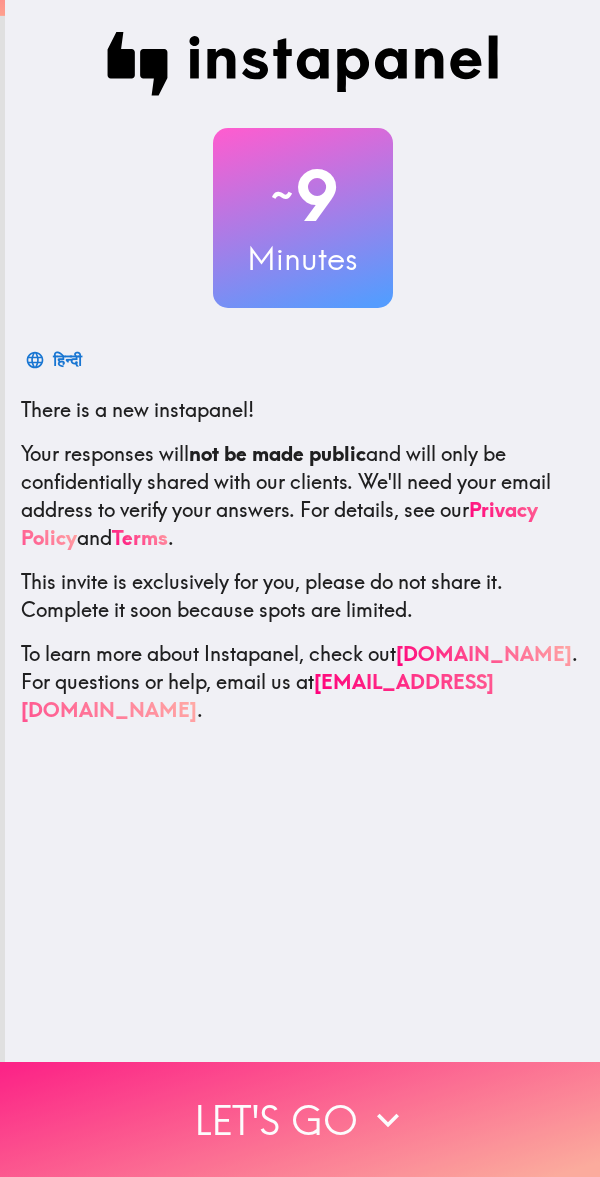 click 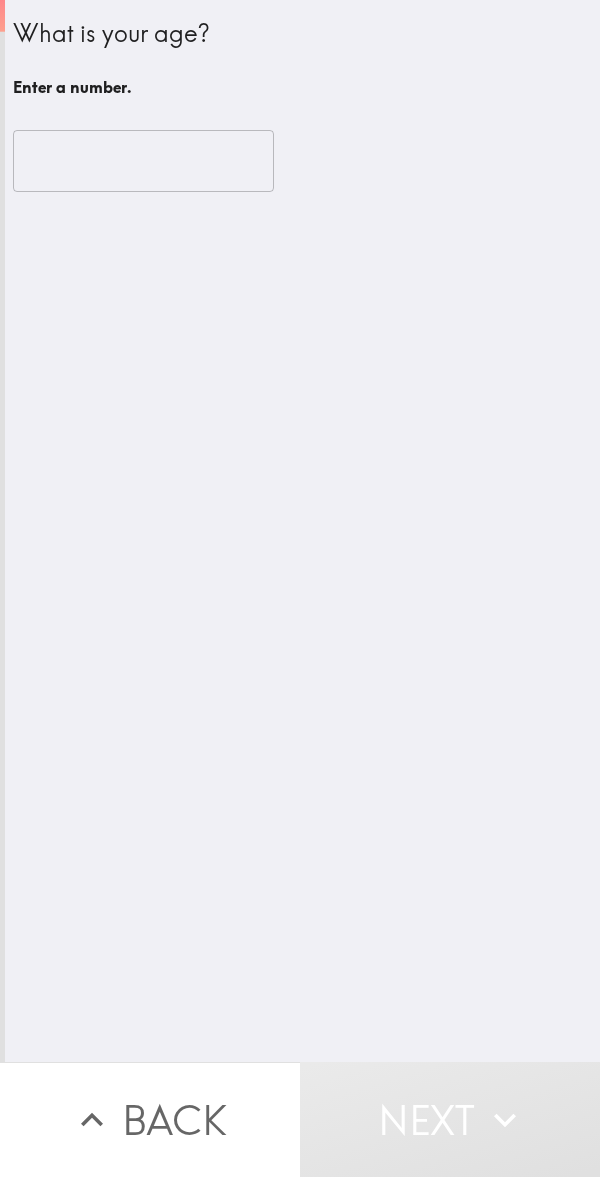 click at bounding box center (143, 161) 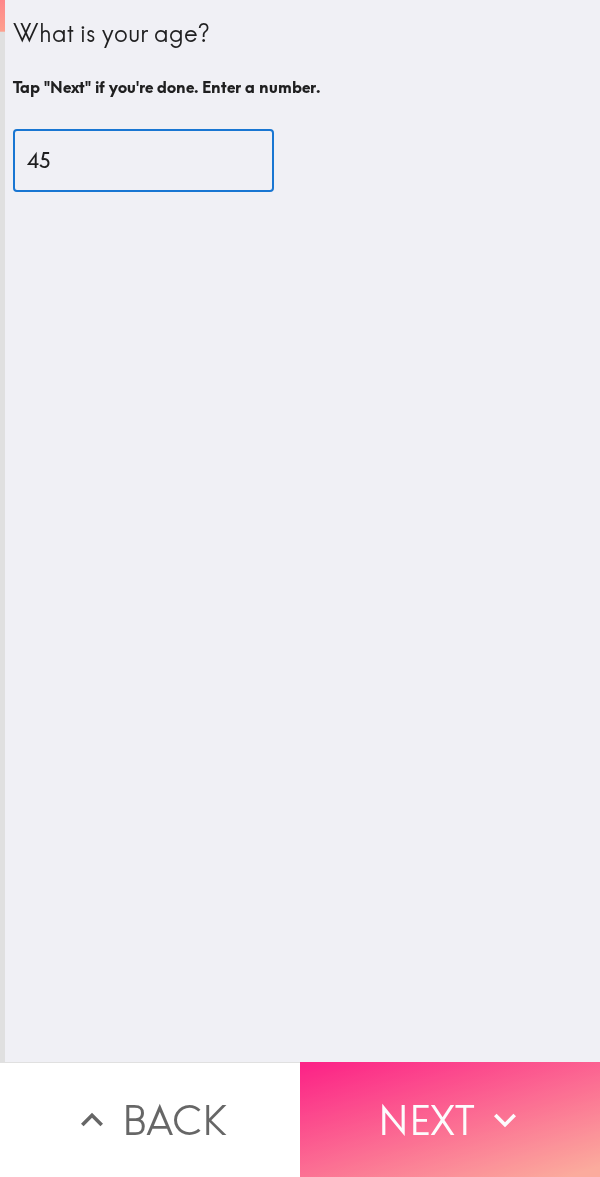 type on "45" 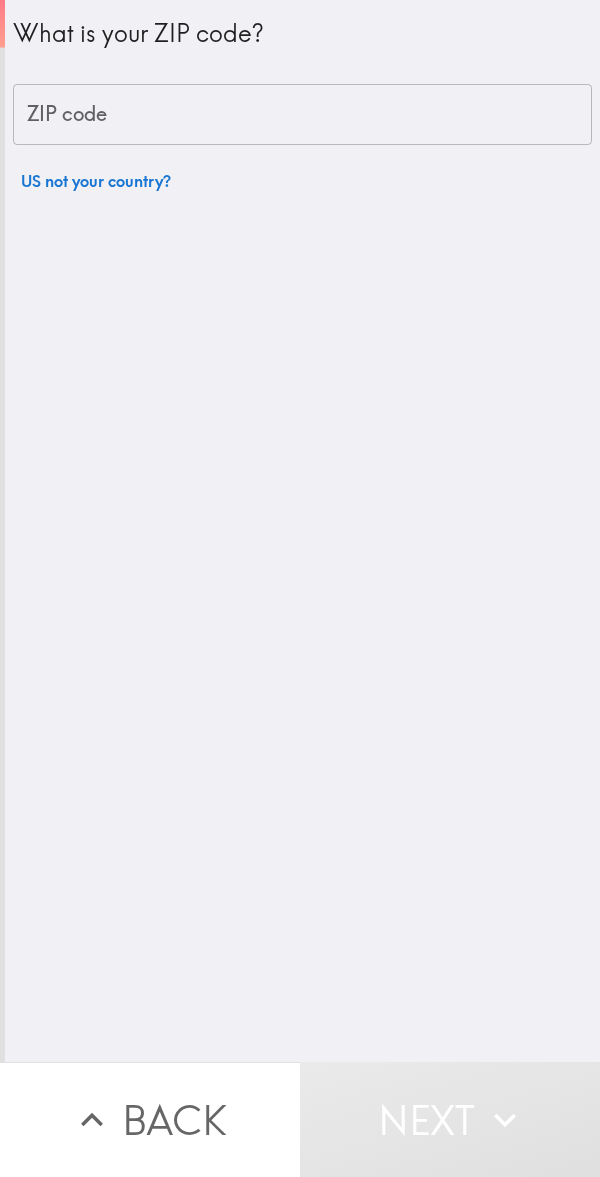 click on "ZIP code" at bounding box center (302, 115) 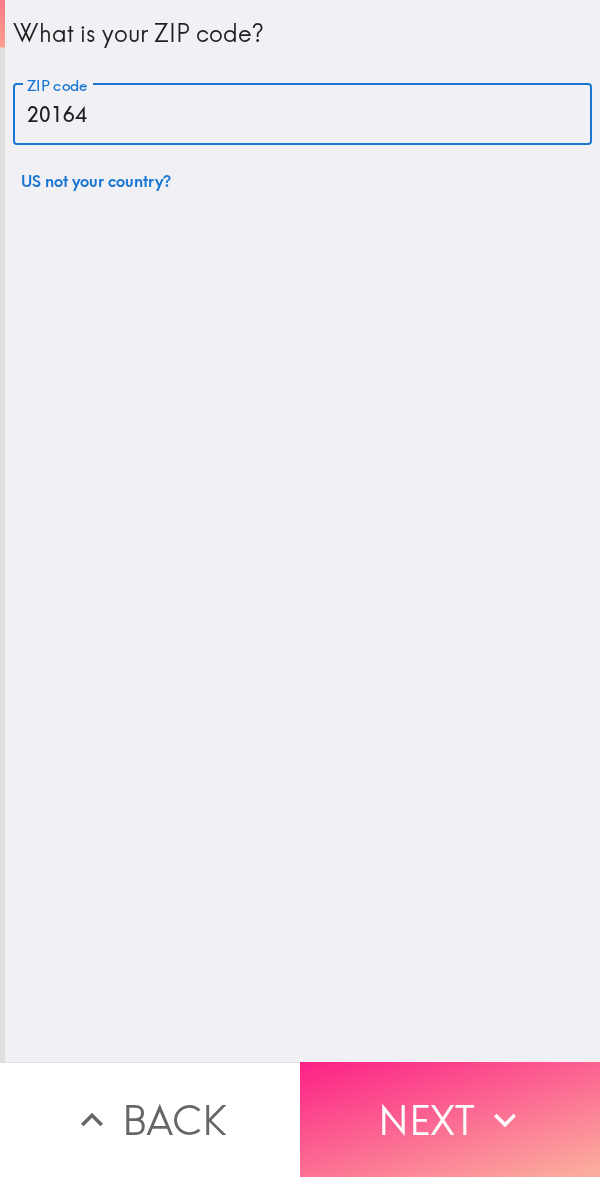 type on "20164" 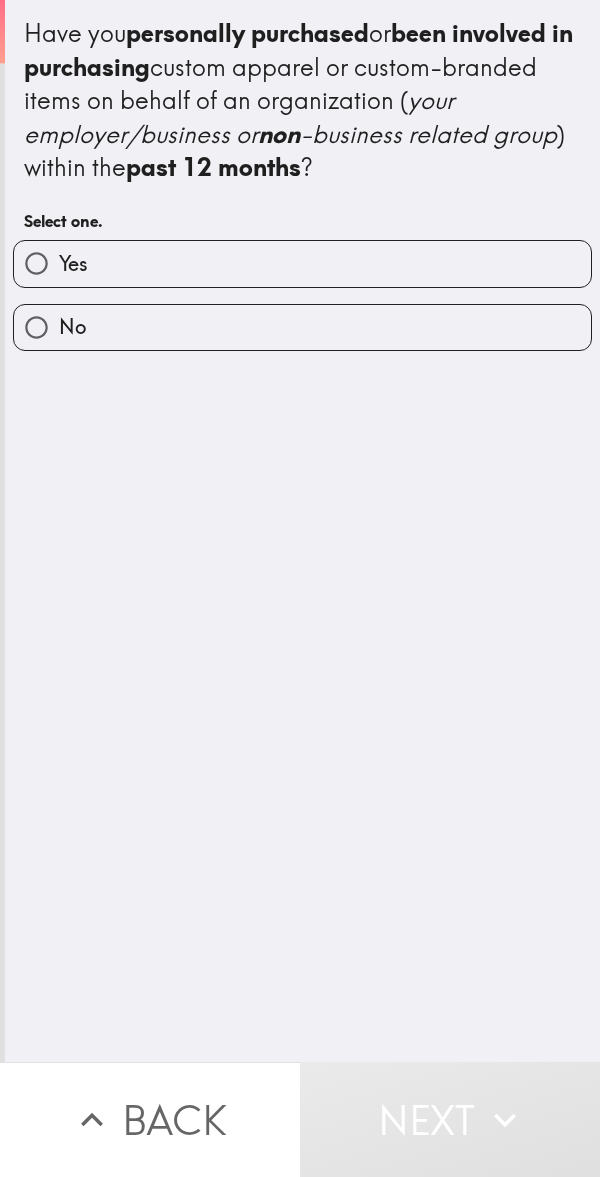click on "Yes" at bounding box center [302, 263] 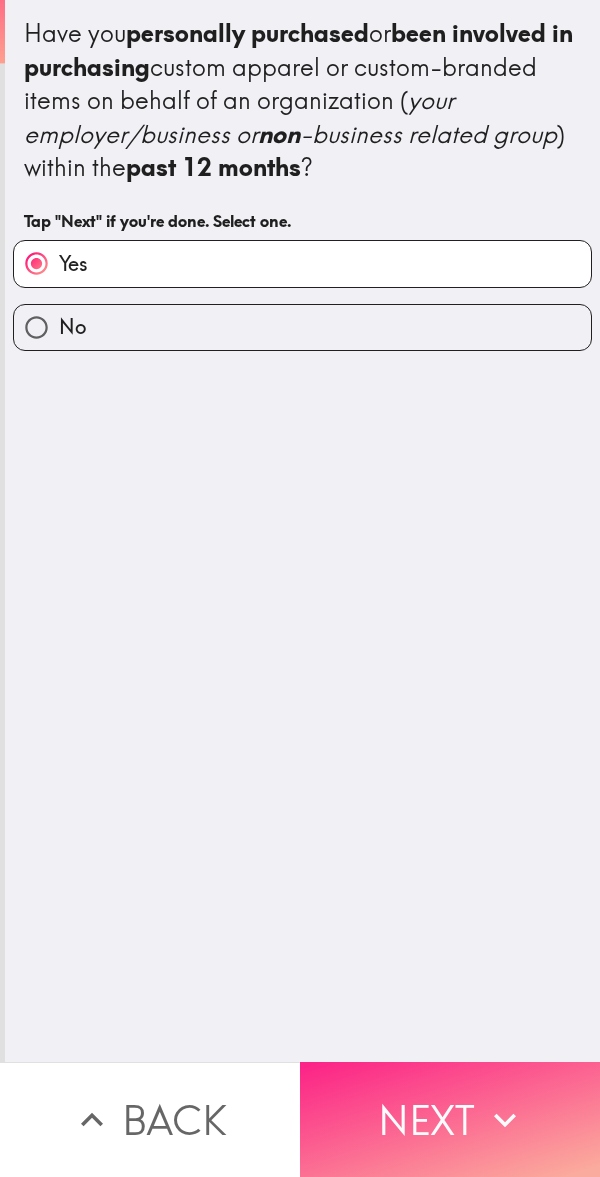 click on "Next" at bounding box center [450, 1119] 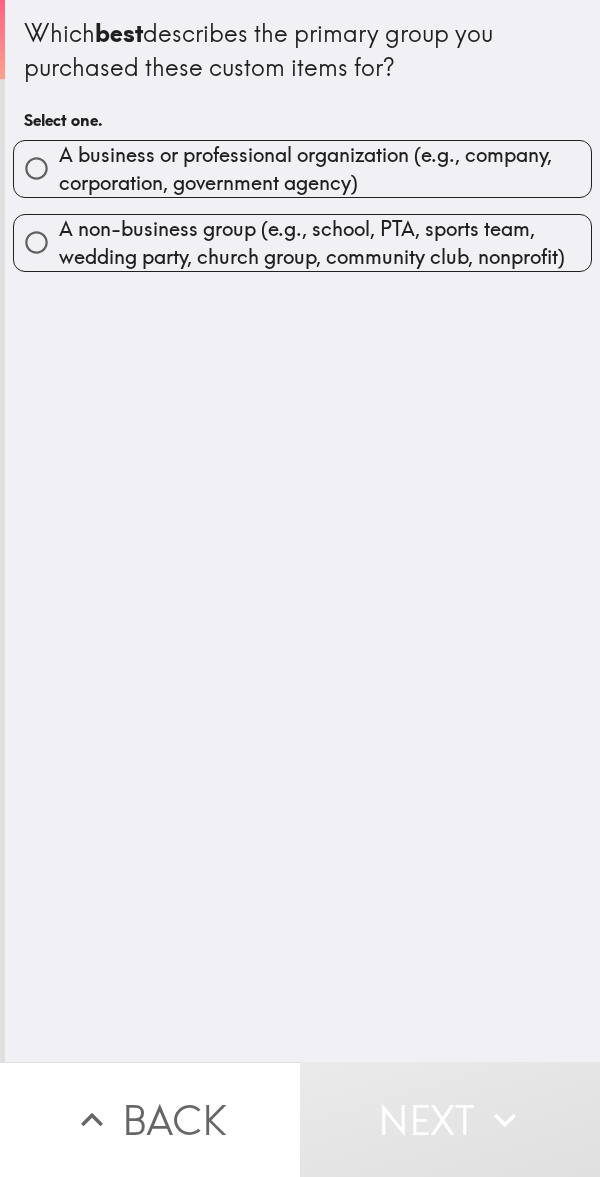 click on "A business or professional organization (e.g., company, corporation, government agency)" at bounding box center [325, 169] 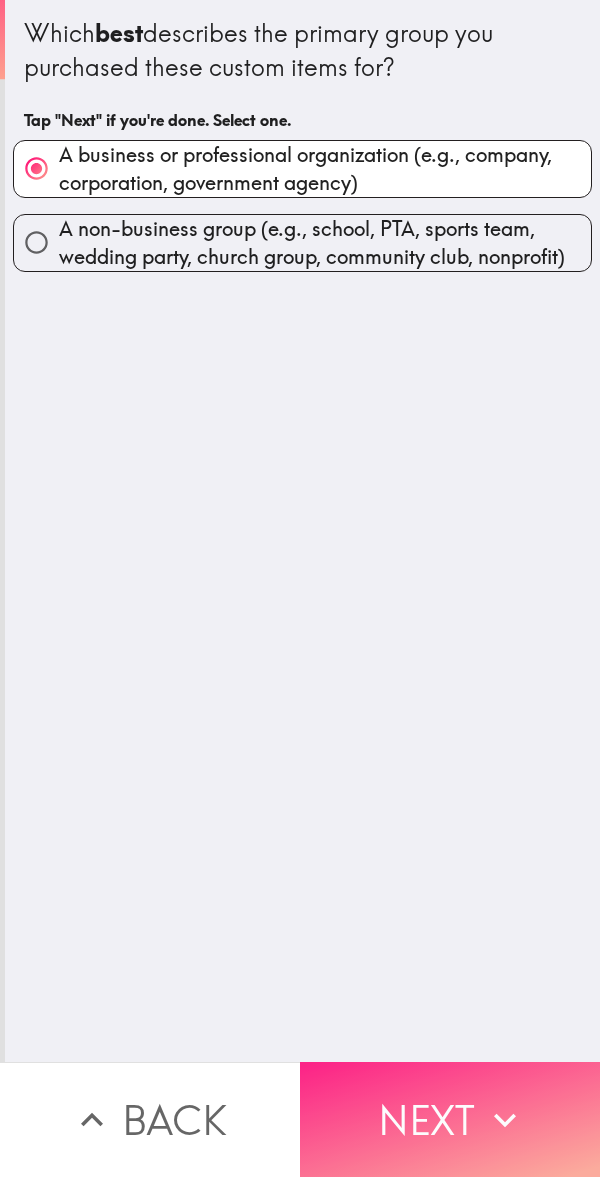 click on "Next" at bounding box center [450, 1119] 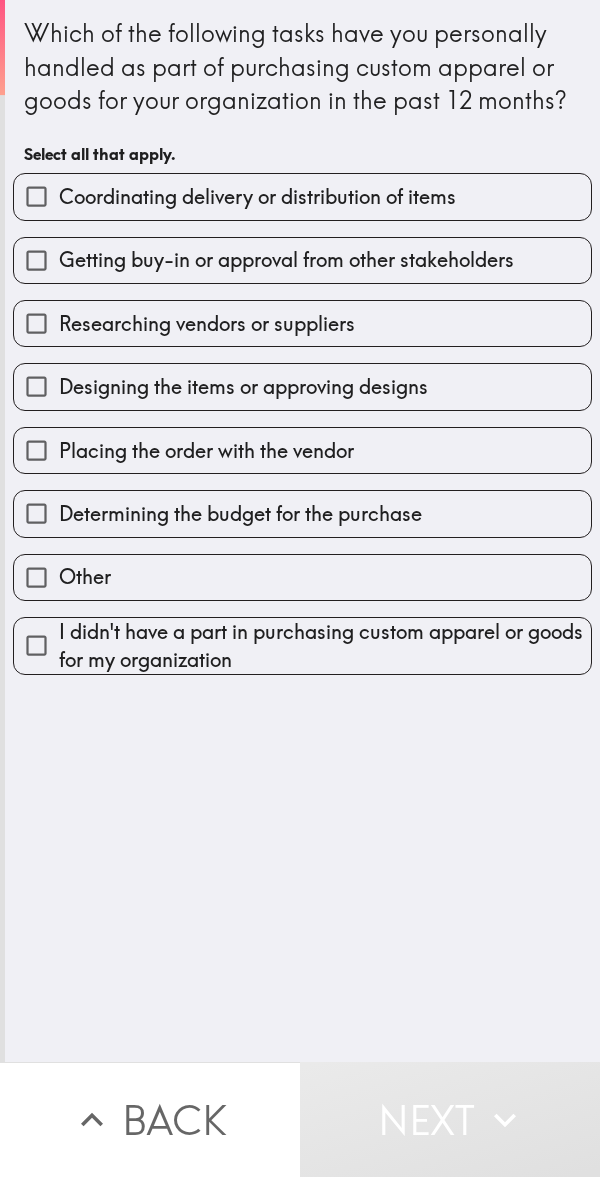 click on "Researching vendors or suppliers" at bounding box center [207, 324] 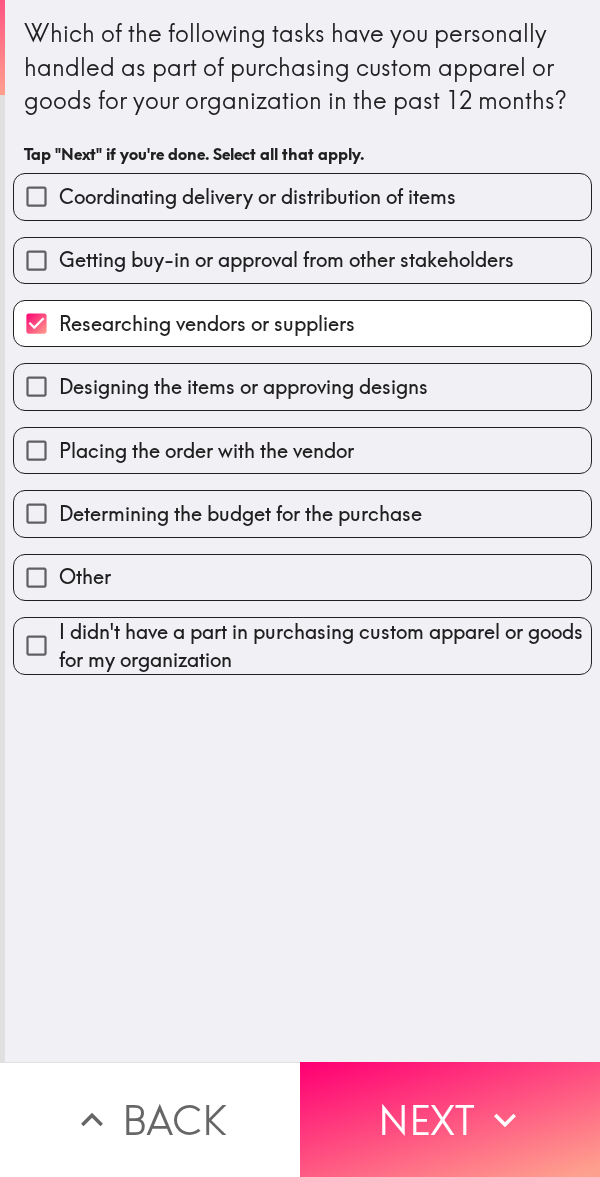 click on "Placing the order with the vendor" at bounding box center (302, 450) 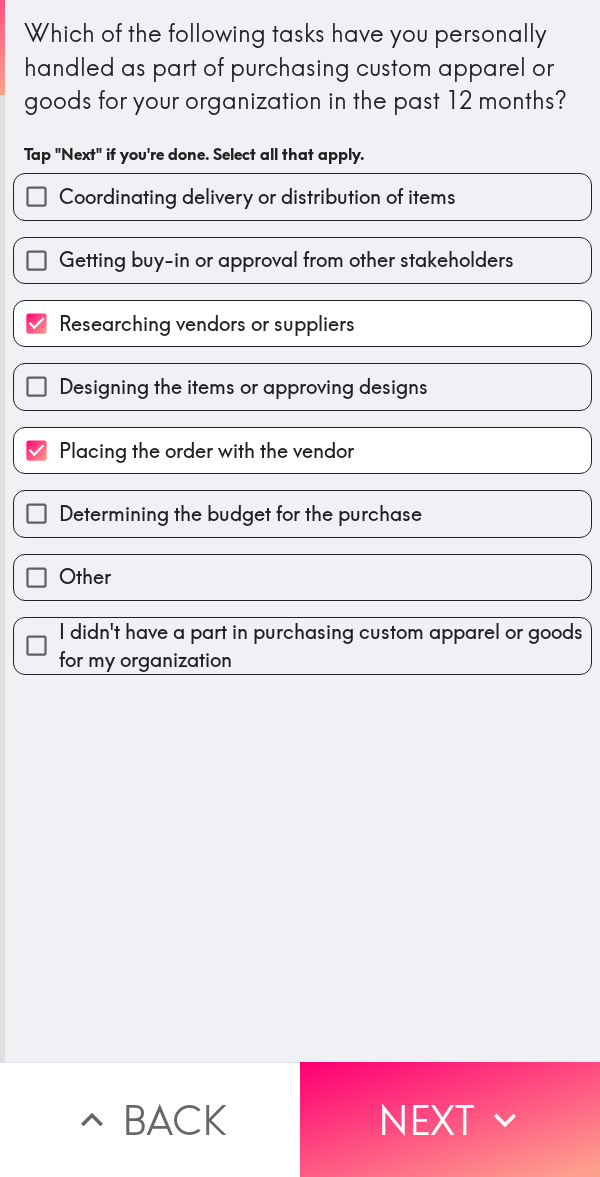 click on "Determining the budget for the purchase" at bounding box center [240, 514] 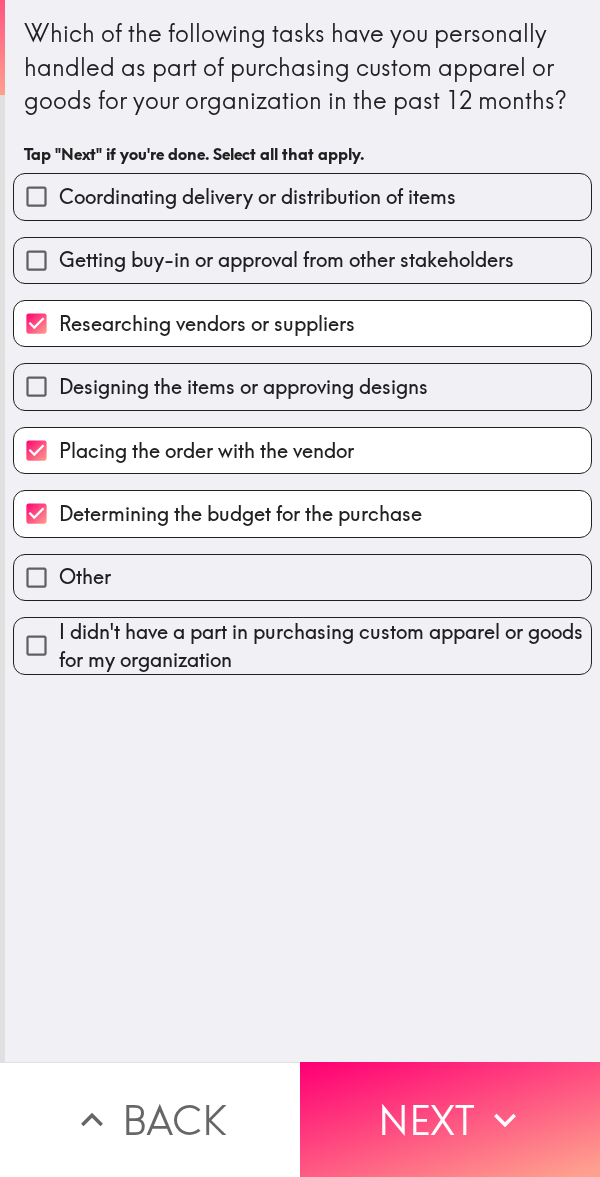 click on "Designing the items or approving designs" at bounding box center (243, 387) 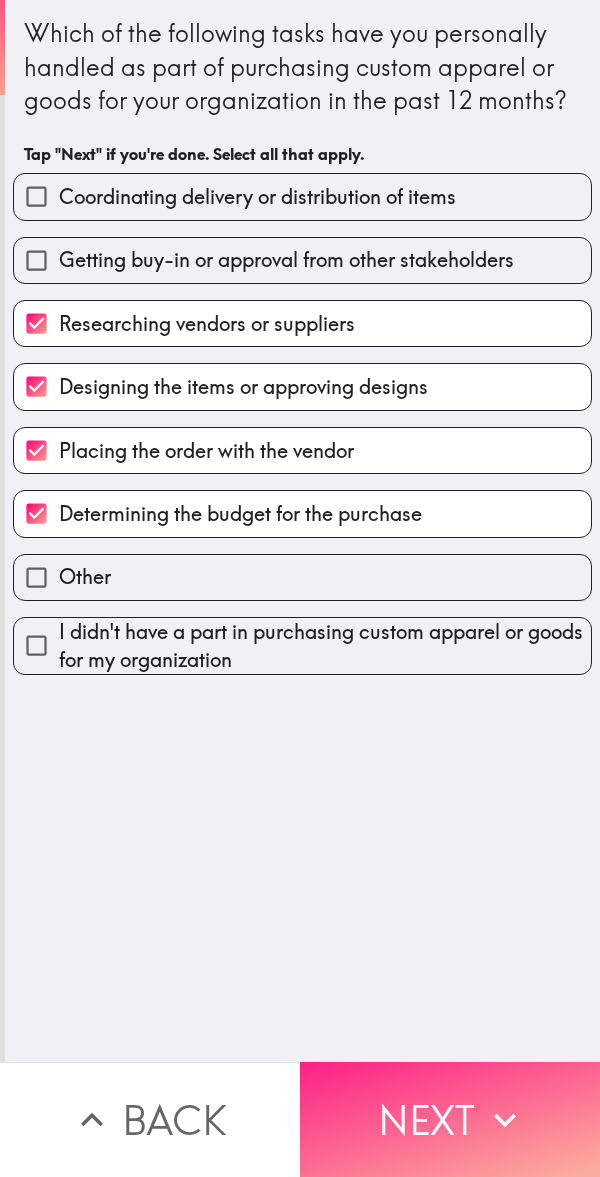 click on "Next" at bounding box center [450, 1119] 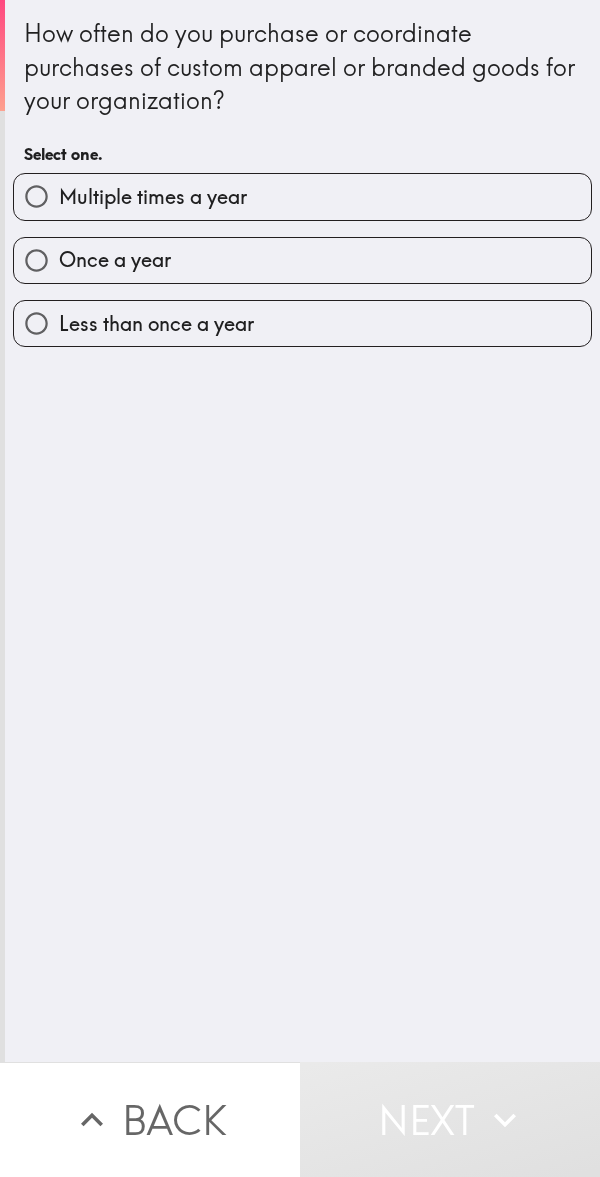 click on "Multiple times a year" at bounding box center (153, 197) 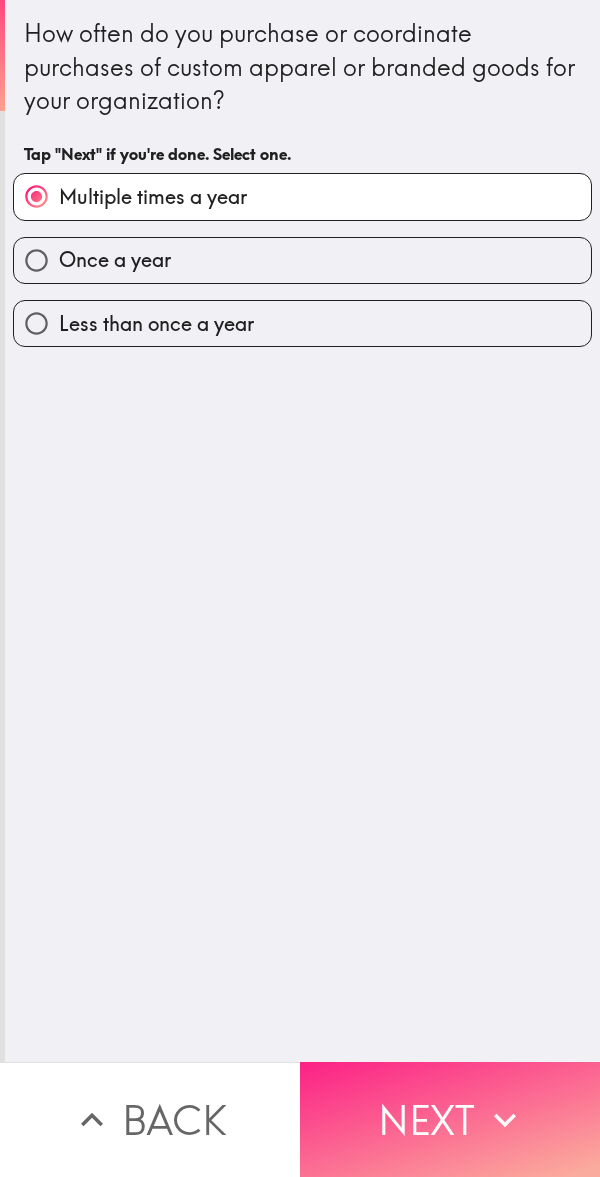 click on "Next" at bounding box center (450, 1119) 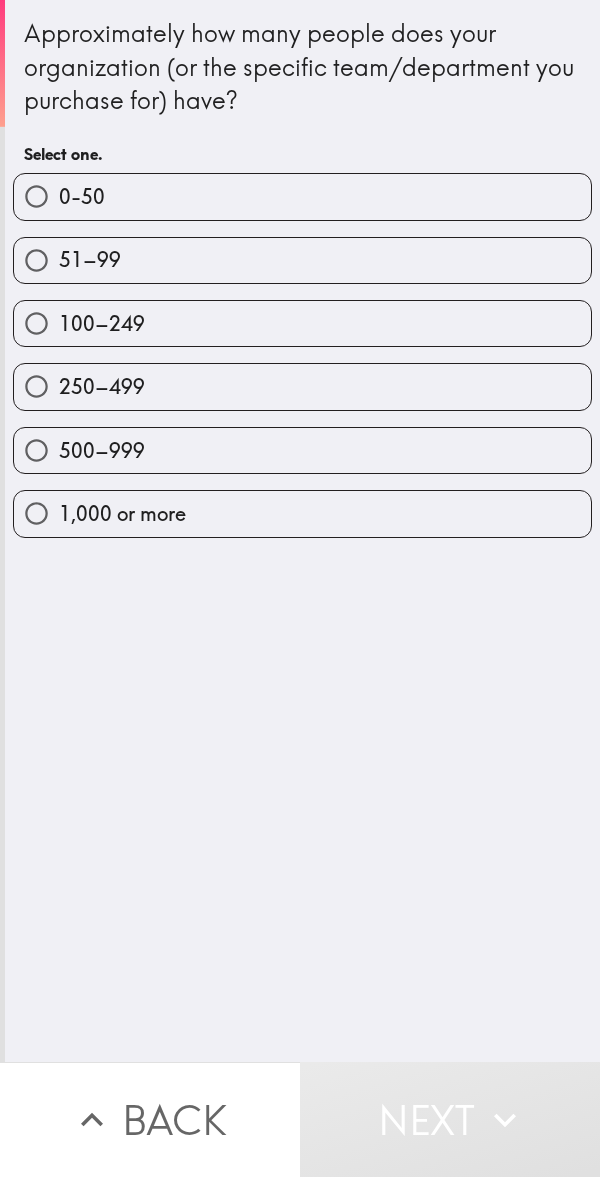 click on "500–999" at bounding box center [302, 450] 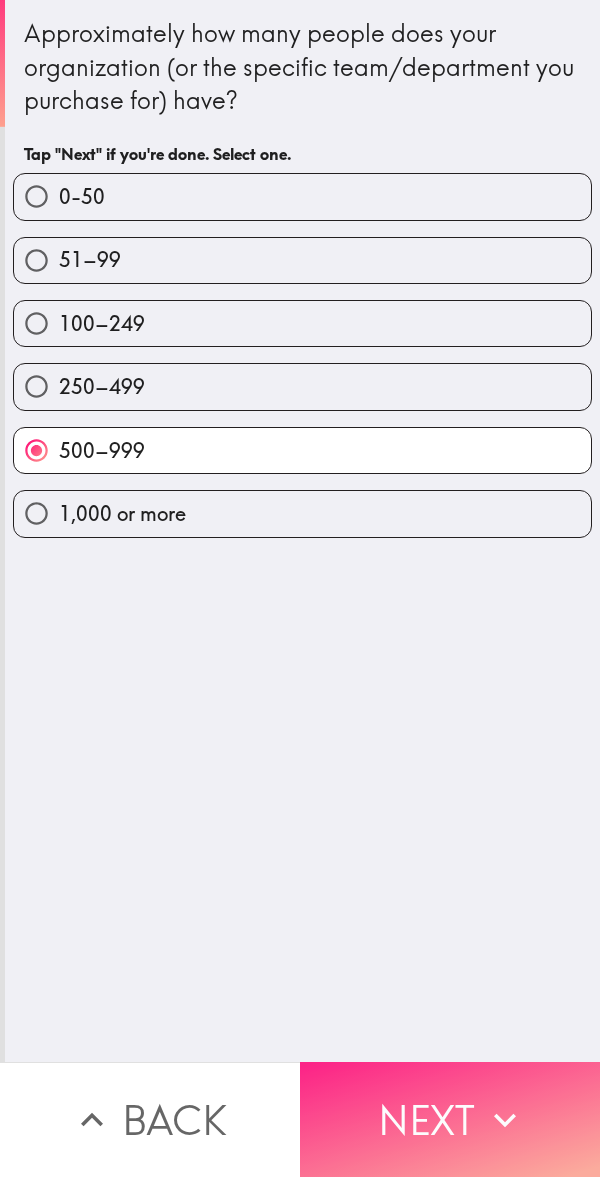 click 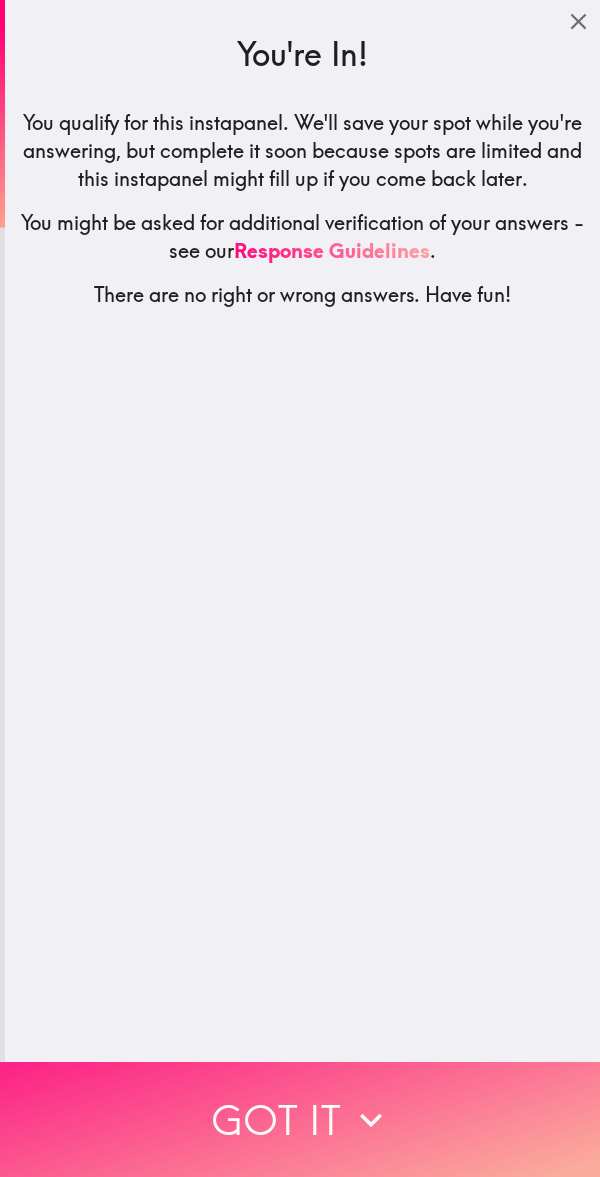click on "Got it" at bounding box center (300, 1119) 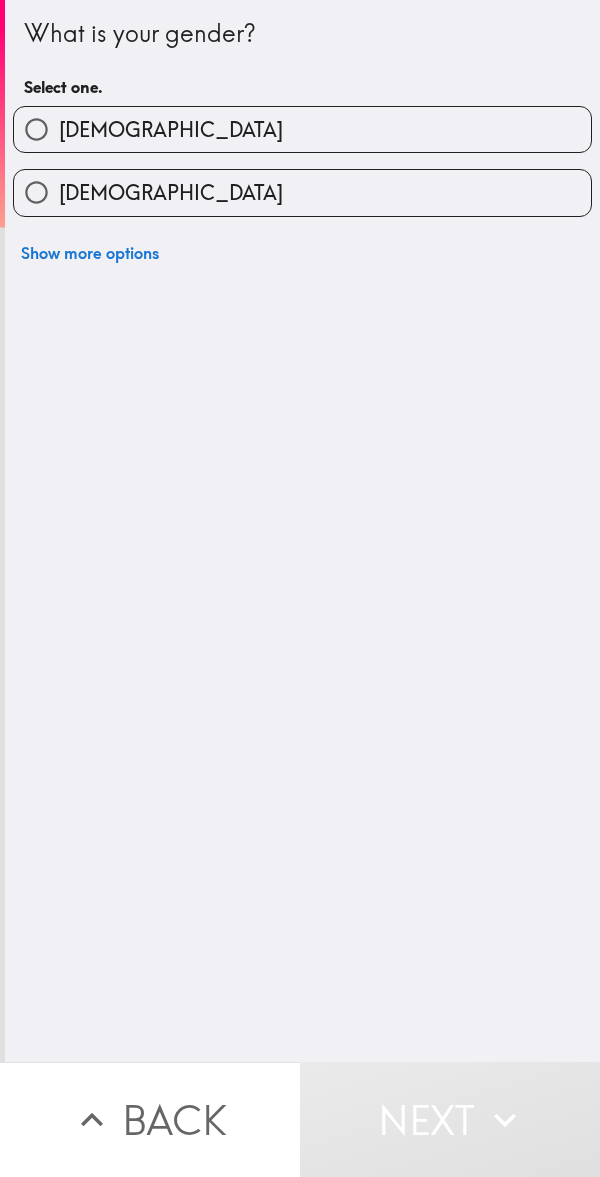 click on "Male" at bounding box center [302, 129] 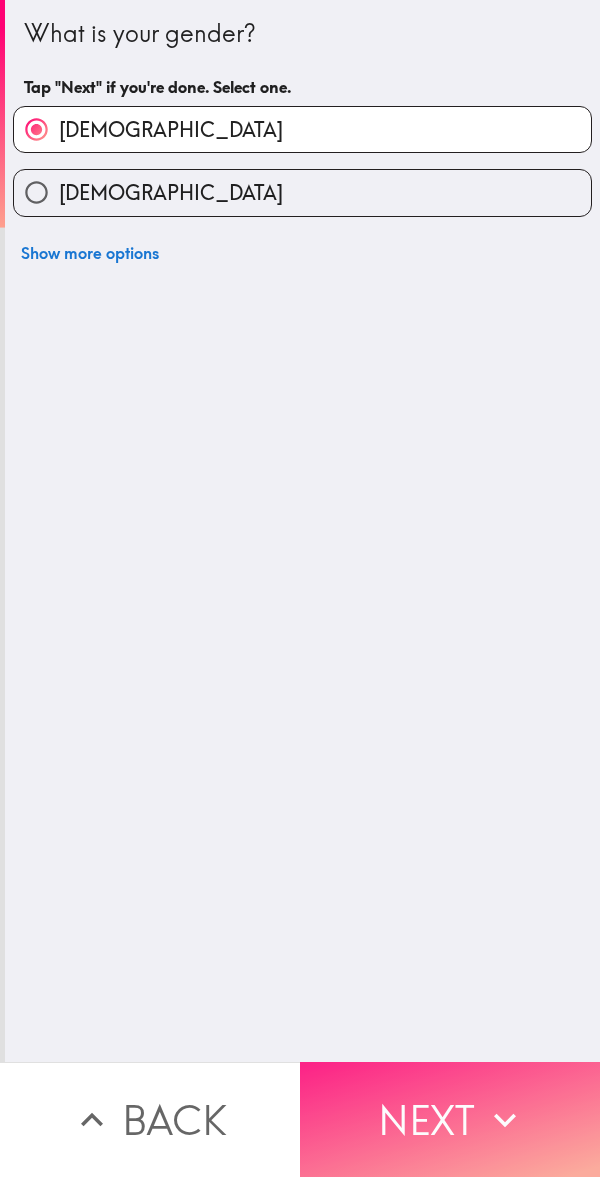click on "Next" at bounding box center [450, 1119] 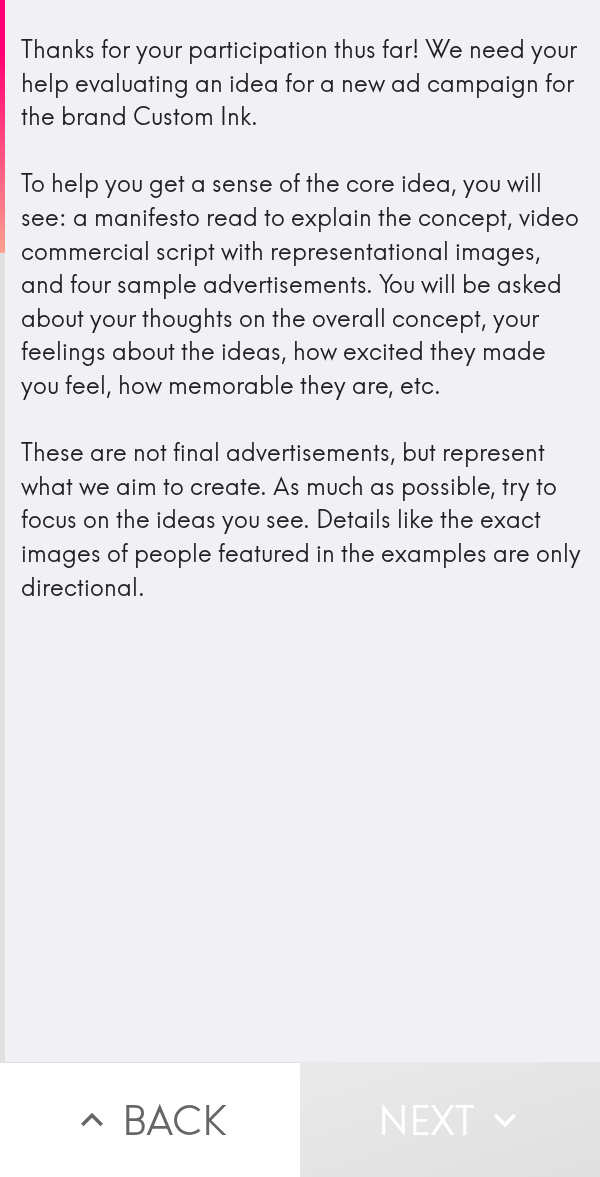 click on "Next" at bounding box center (450, 1119) 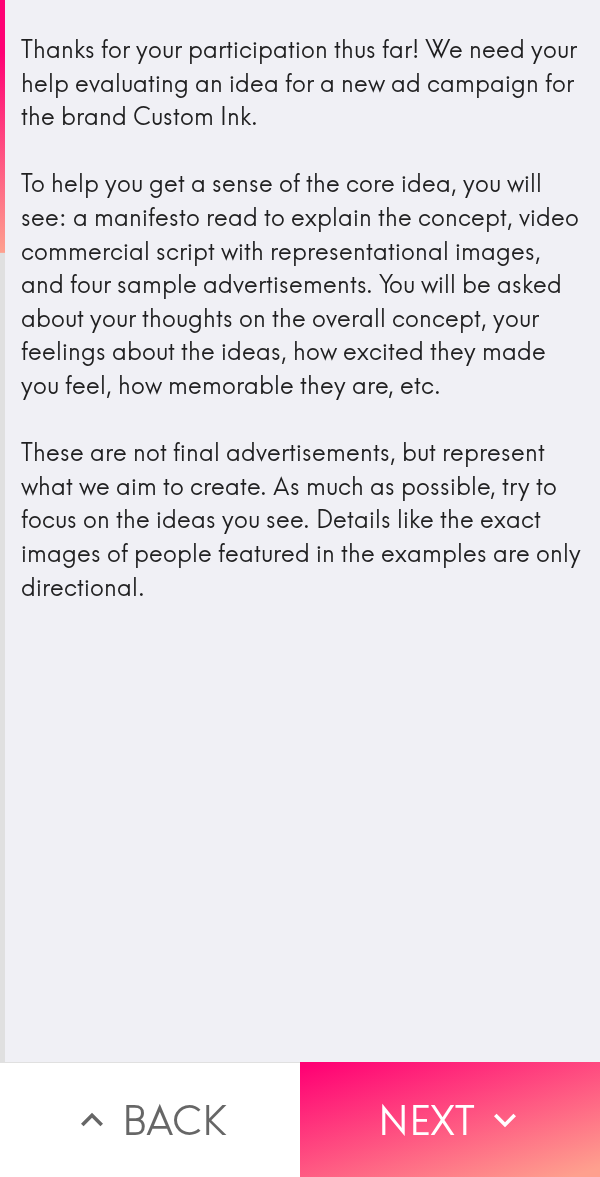 click on "Thanks for your participation thus far! We need your help evaluating an idea for a new ad campaign for the brand Custom Ink.
To help you get a sense of the core idea, you will see: a manifesto read to explain the concept, video commercial script with representational images, and four sample advertisements. You will be asked about your thoughts on the overall concept, your feelings about the ideas, how excited they made you feel, how memorable they are, etc.
These are not final advertisements, but represent what we aim to create. As much as possible, try to focus on the ideas you see. Details like the exact images of people featured in the examples are only directional." at bounding box center (302, 318) 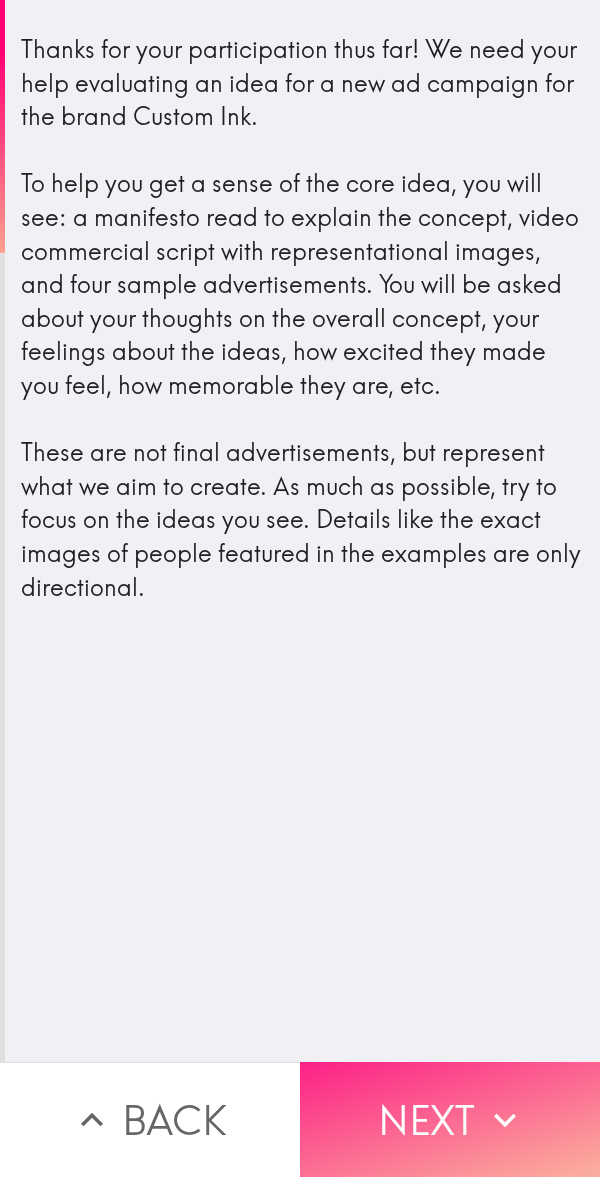 click on "Next" at bounding box center (450, 1119) 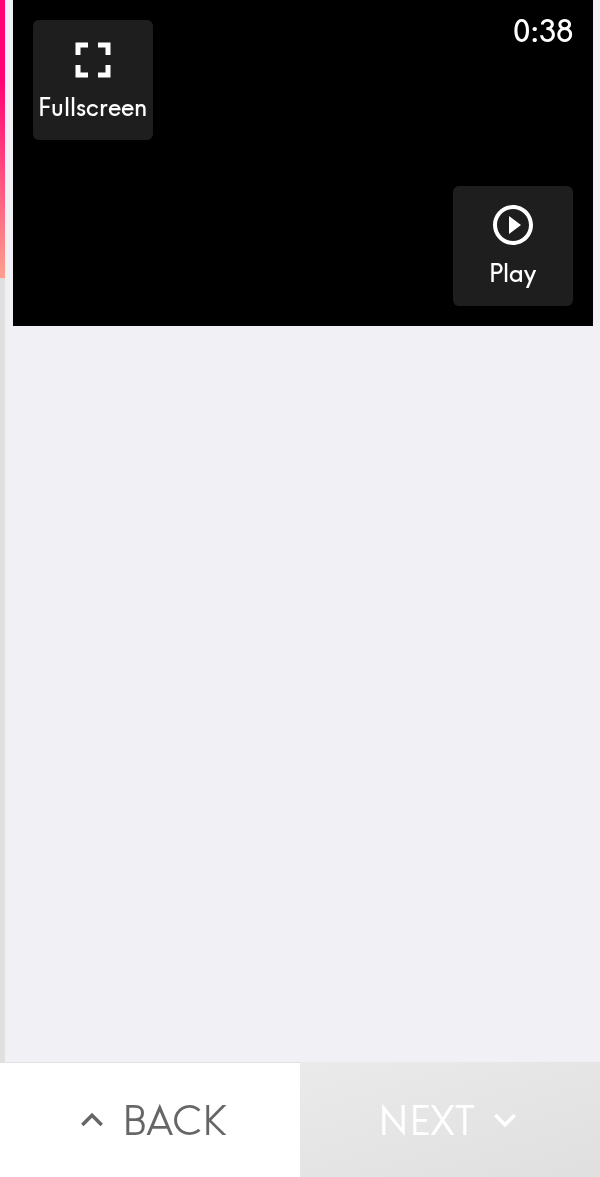 click at bounding box center (303, 163) 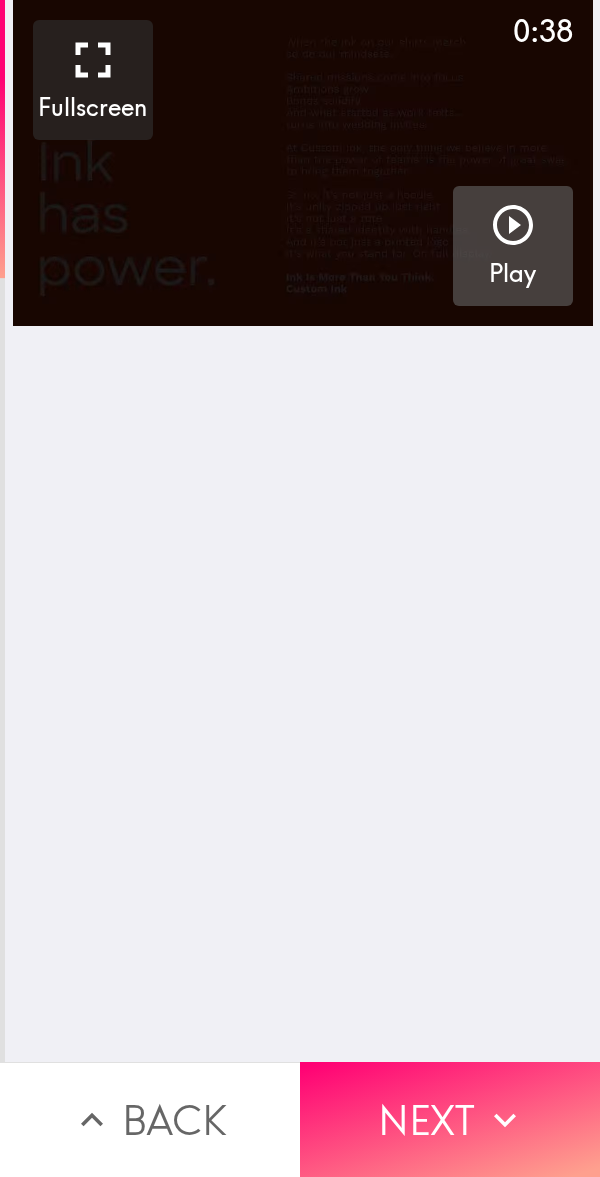 click 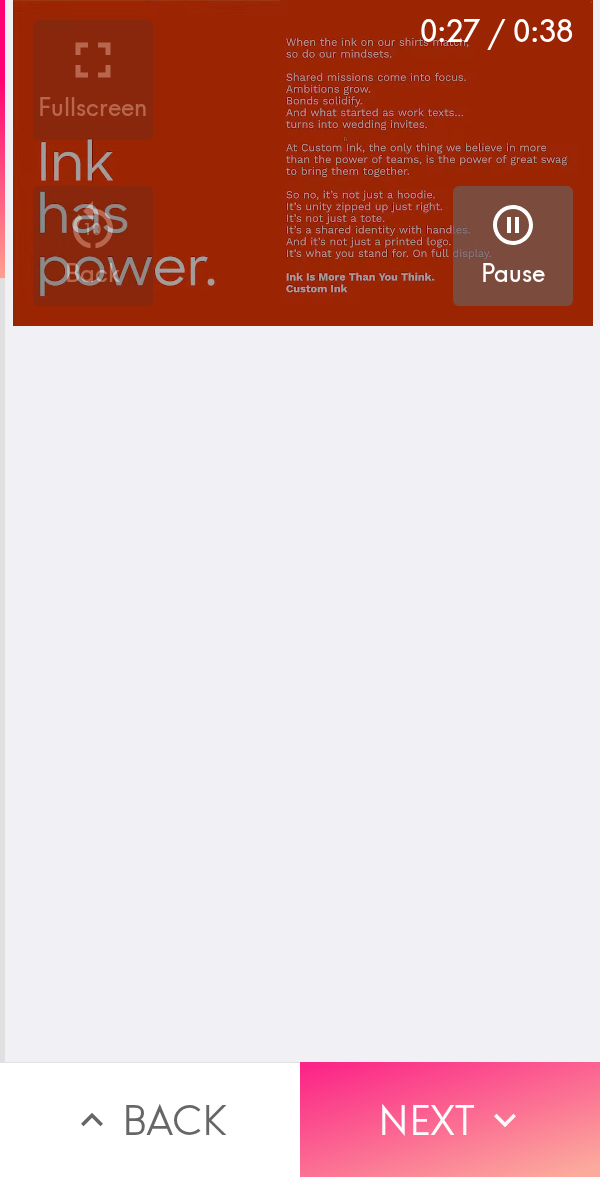 click on "Next" at bounding box center [450, 1119] 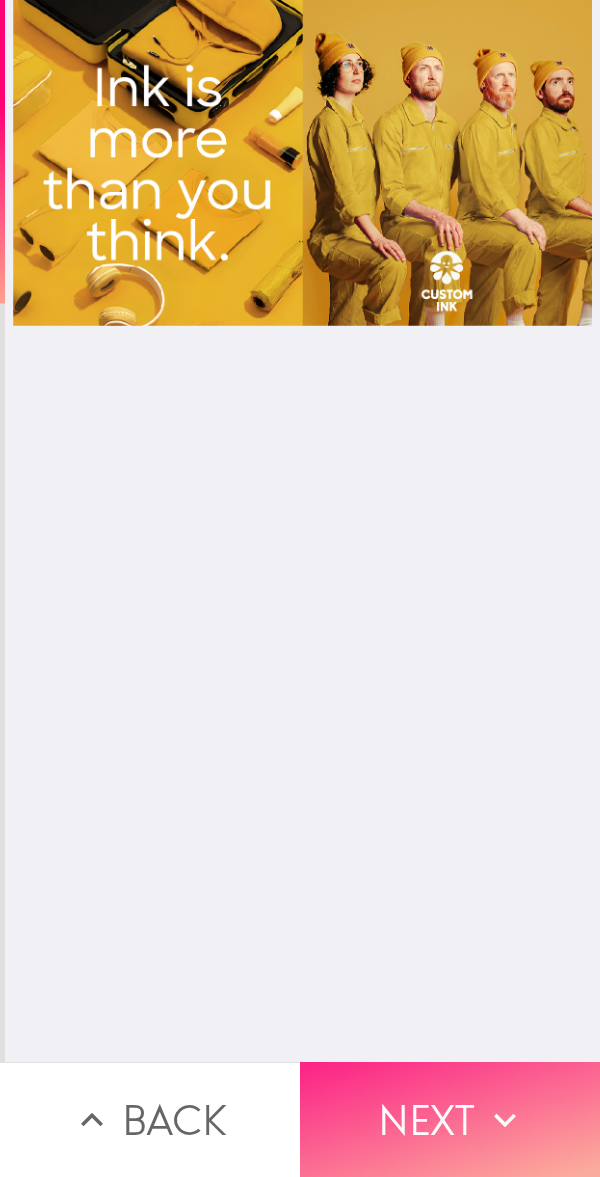 click on "Next" at bounding box center (450, 1119) 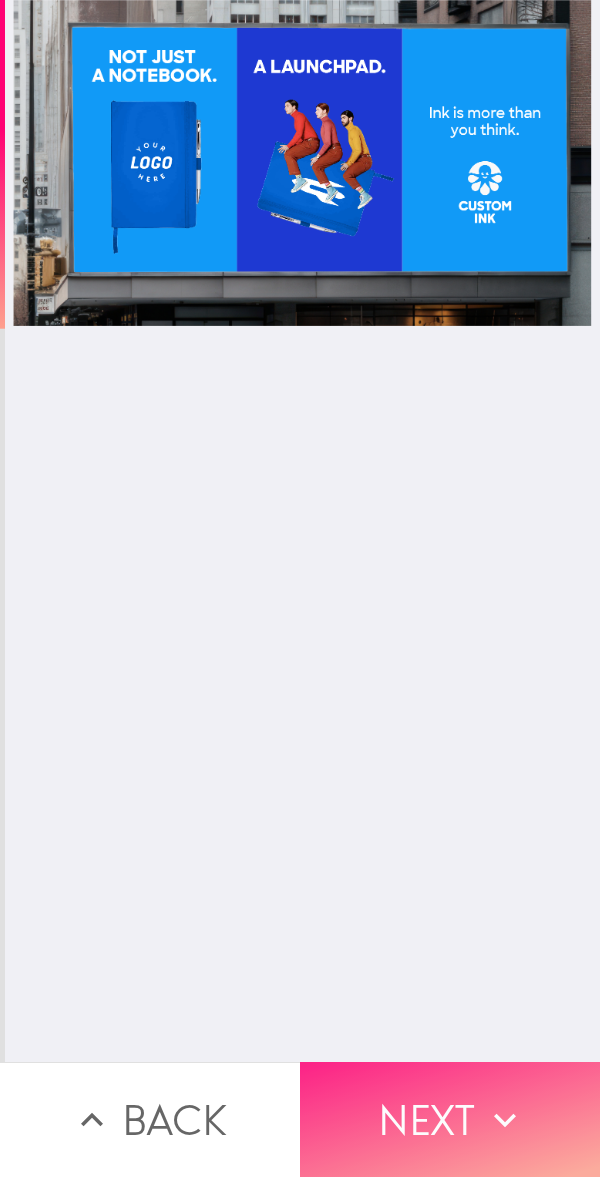 click on "Next" at bounding box center [450, 1119] 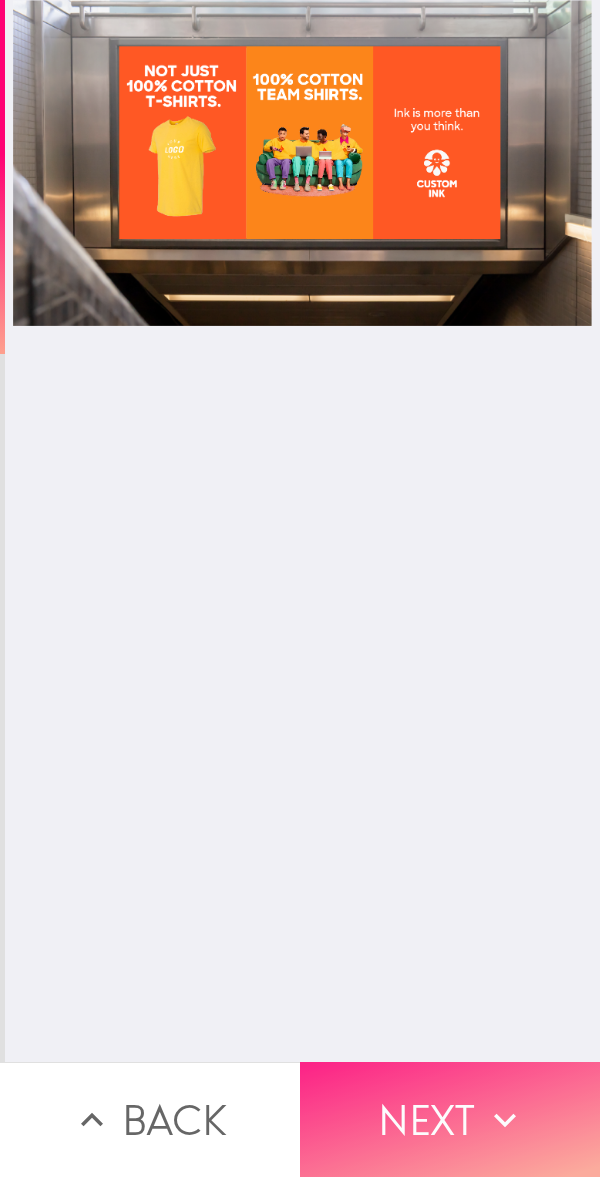 click on "Next" at bounding box center [450, 1119] 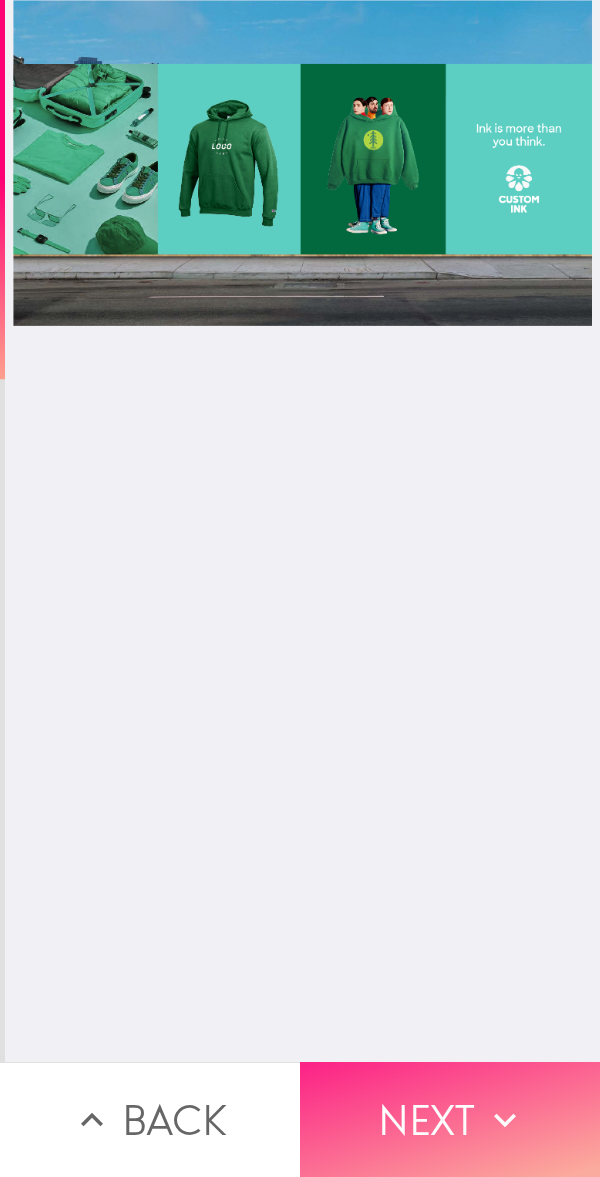 click on "Next" at bounding box center (450, 1119) 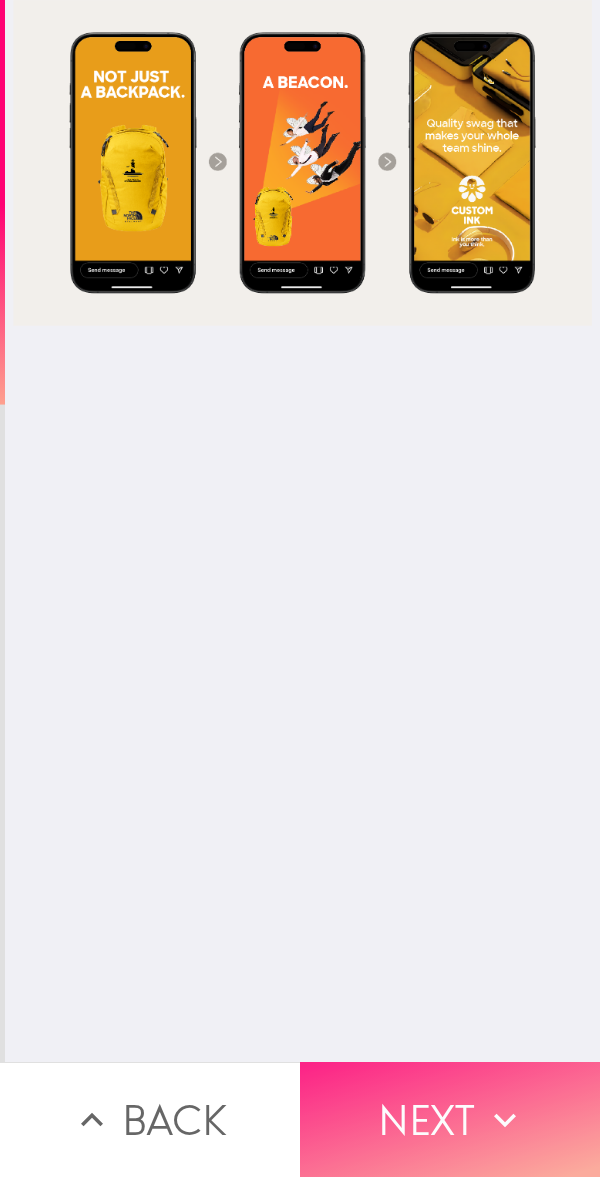 click on "Next" at bounding box center [450, 1119] 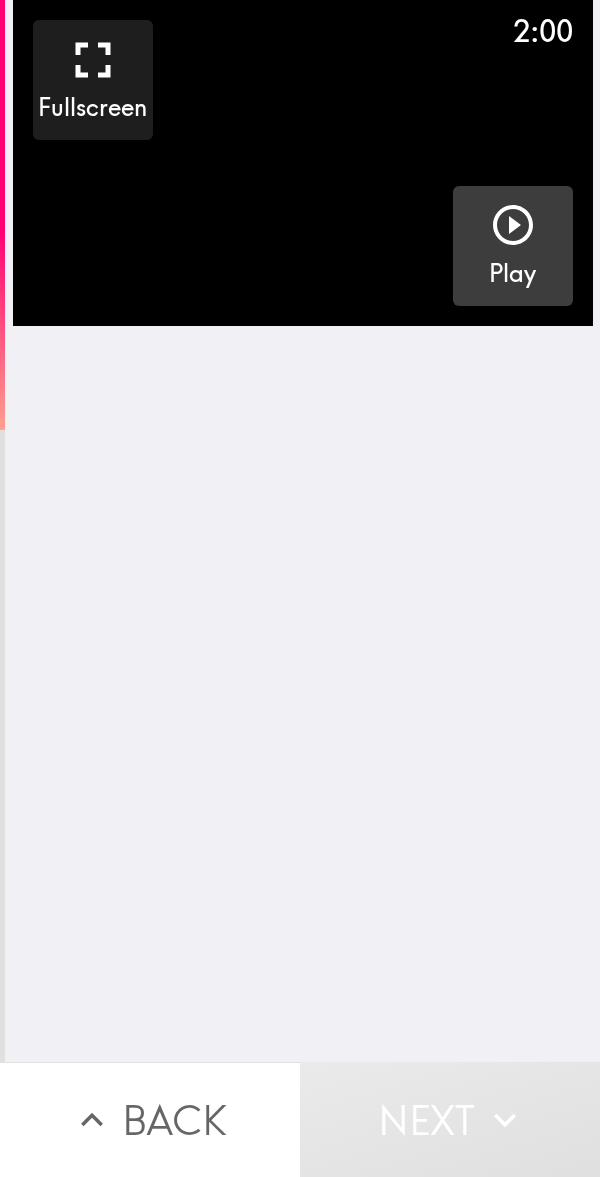 click at bounding box center [513, 229] 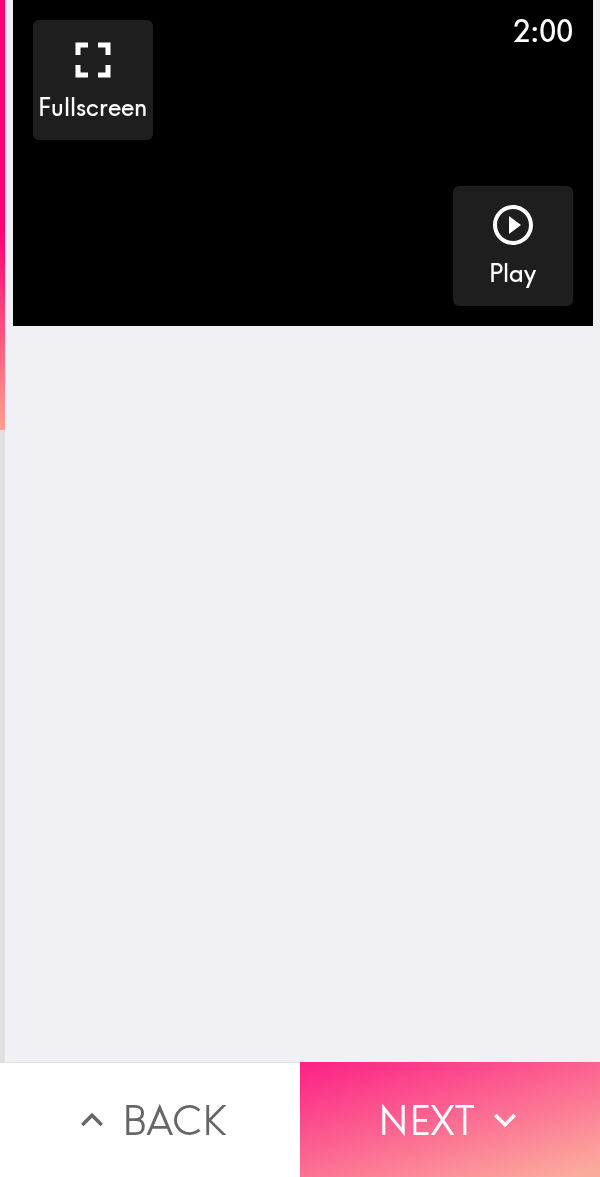 click on "Next" at bounding box center [450, 1119] 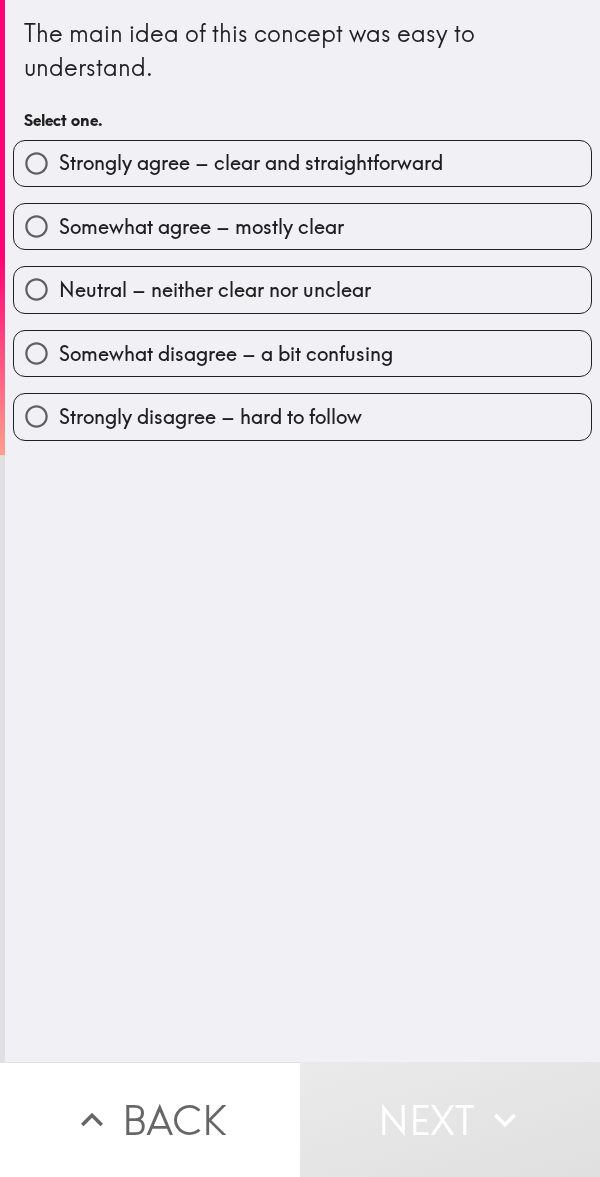 click on "Somewhat agree – mostly clear" at bounding box center (302, 226) 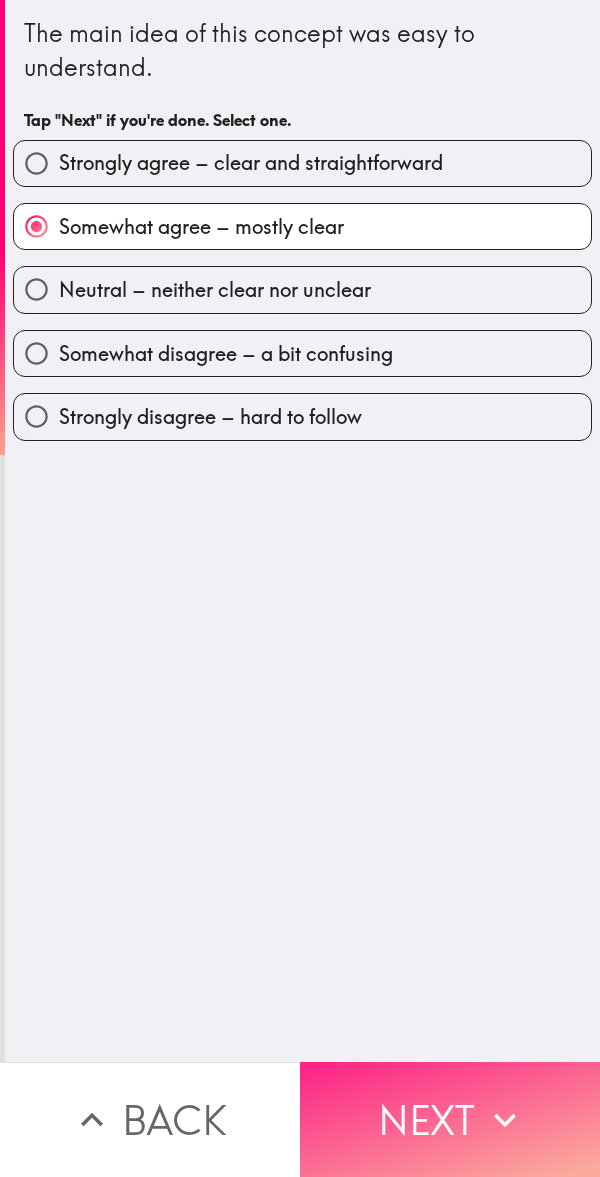 click on "Next" at bounding box center (450, 1119) 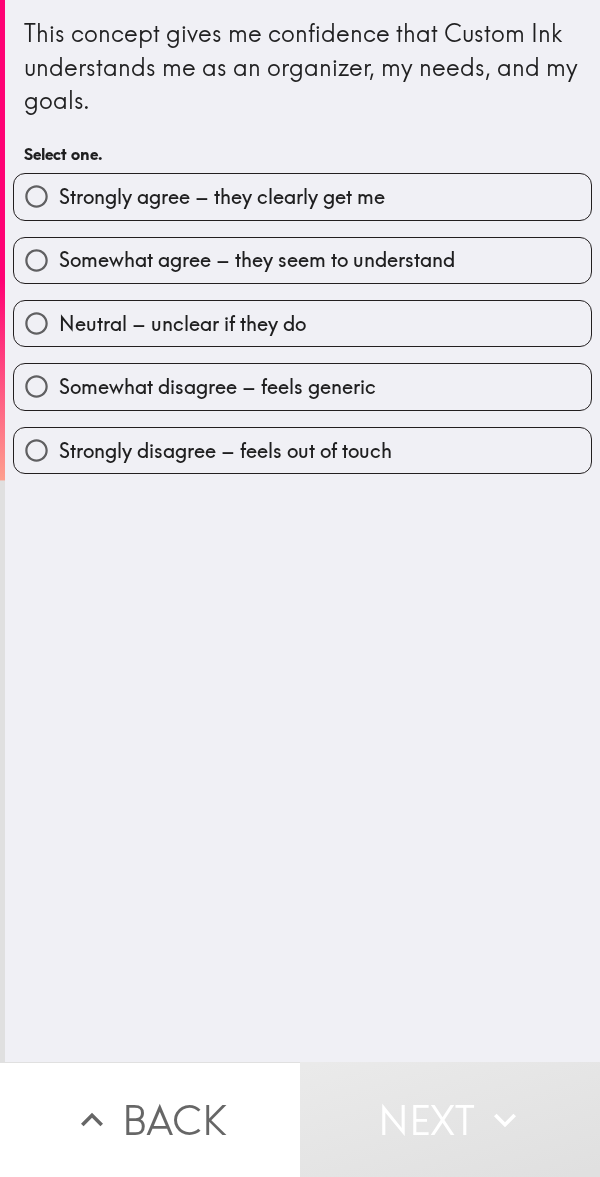 click on "Somewhat agree – they seem to understand" at bounding box center (294, 252) 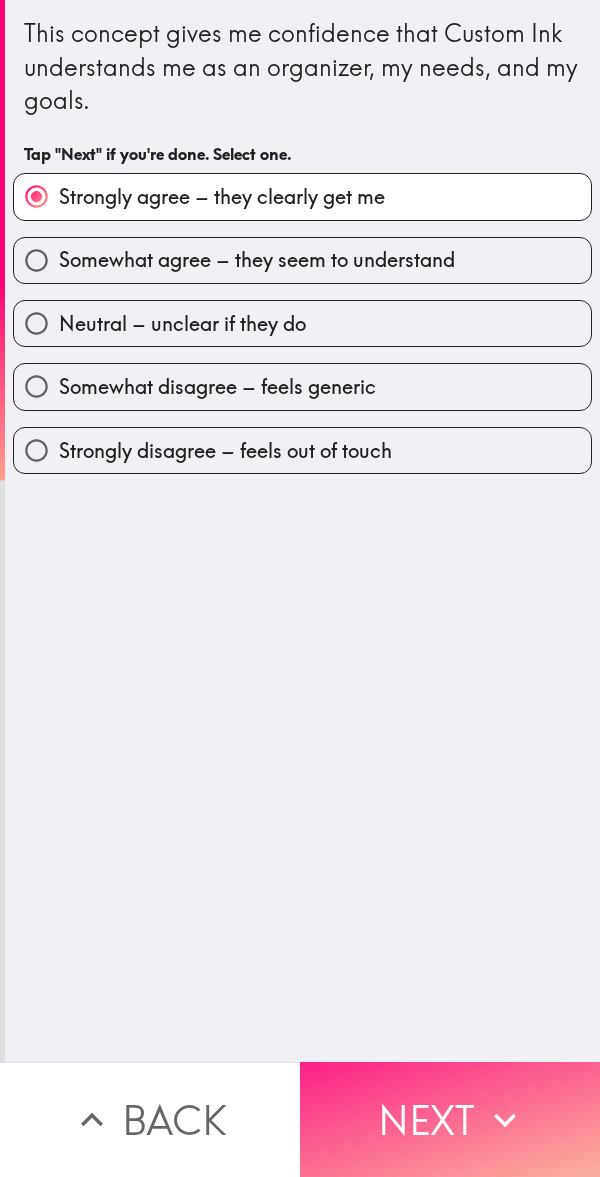 click on "Next" at bounding box center [450, 1119] 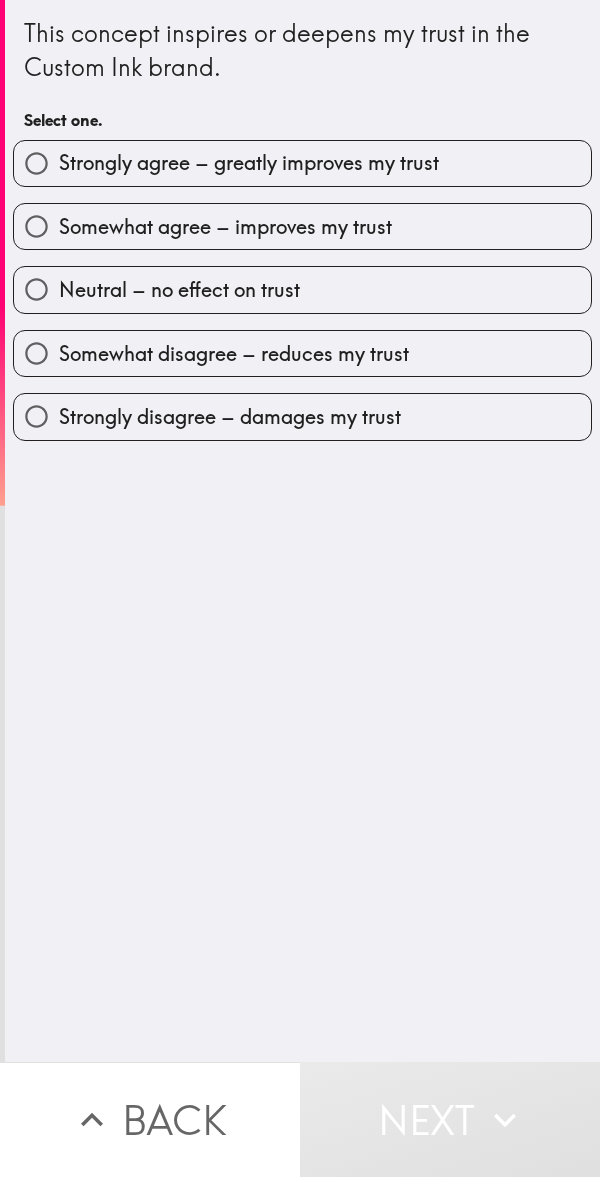 click on "Somewhat agree – improves my trust" at bounding box center (302, 226) 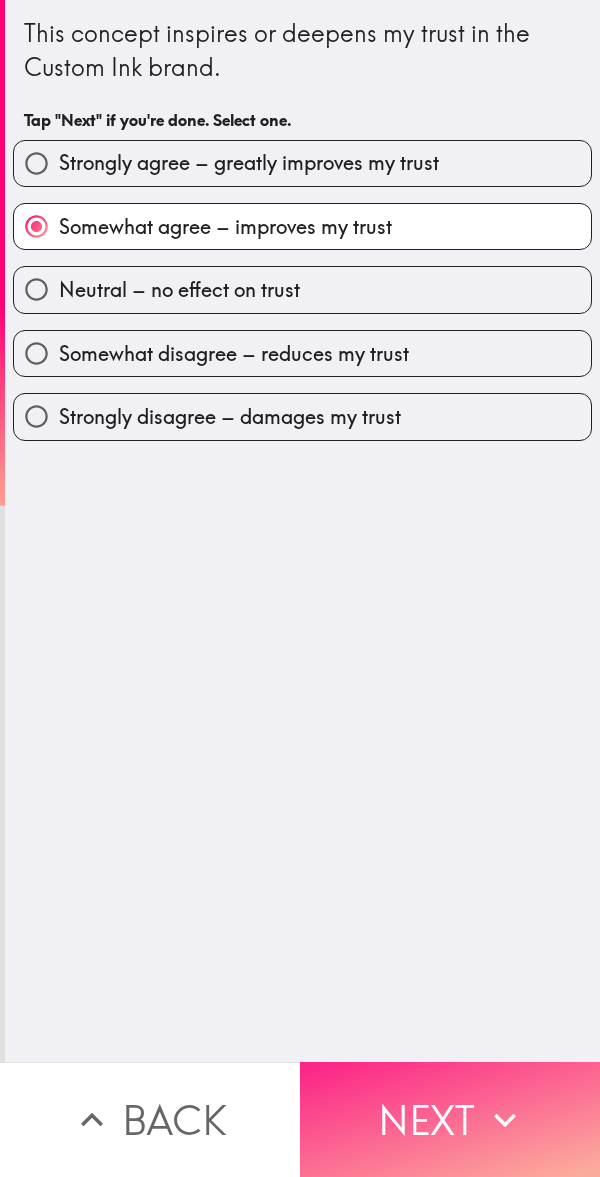 click on "Next" at bounding box center [450, 1119] 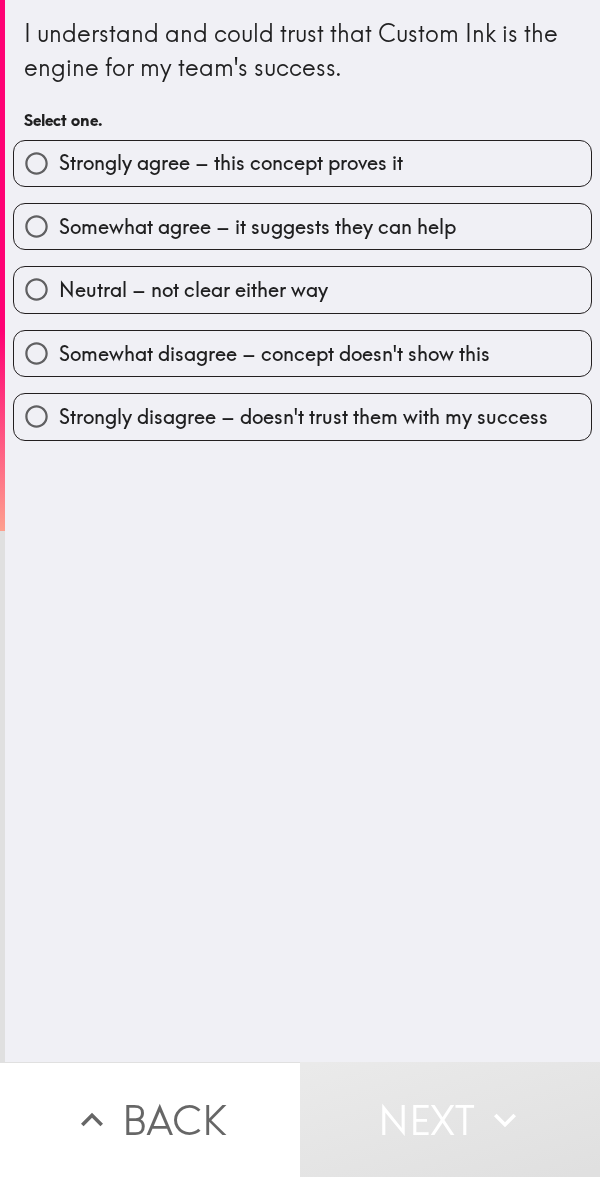 click on "Strongly agree – this concept proves it" at bounding box center [302, 163] 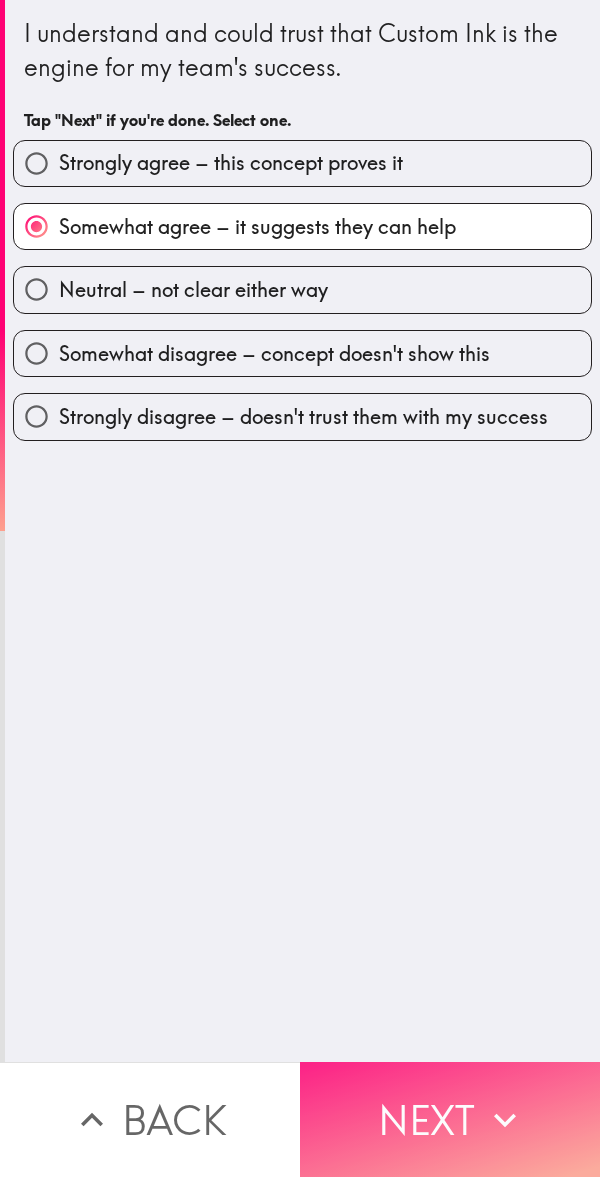 click on "Next" at bounding box center (450, 1119) 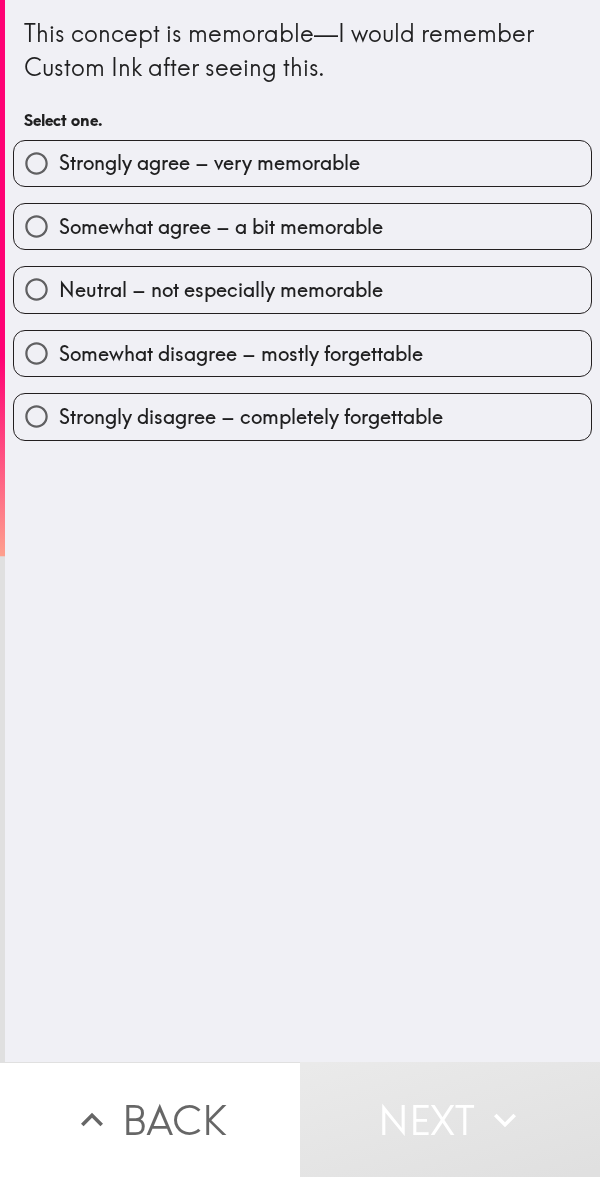 click on "Strongly agree – very memorable" at bounding box center [209, 163] 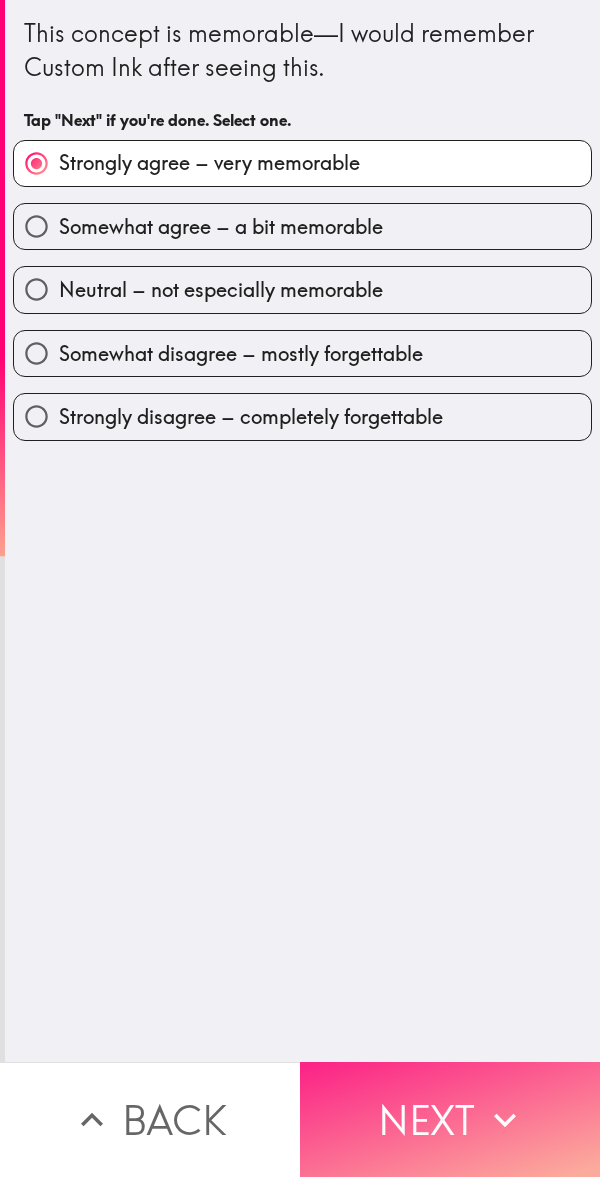 click on "Next" at bounding box center (450, 1119) 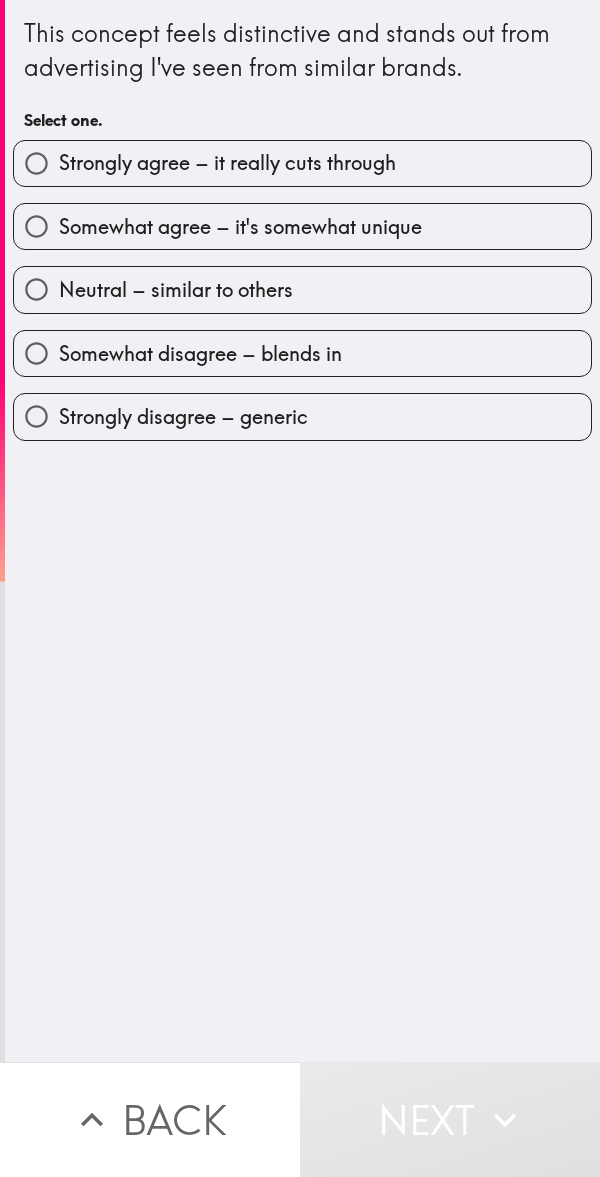 click on "Somewhat agree – it's somewhat unique" at bounding box center [302, 226] 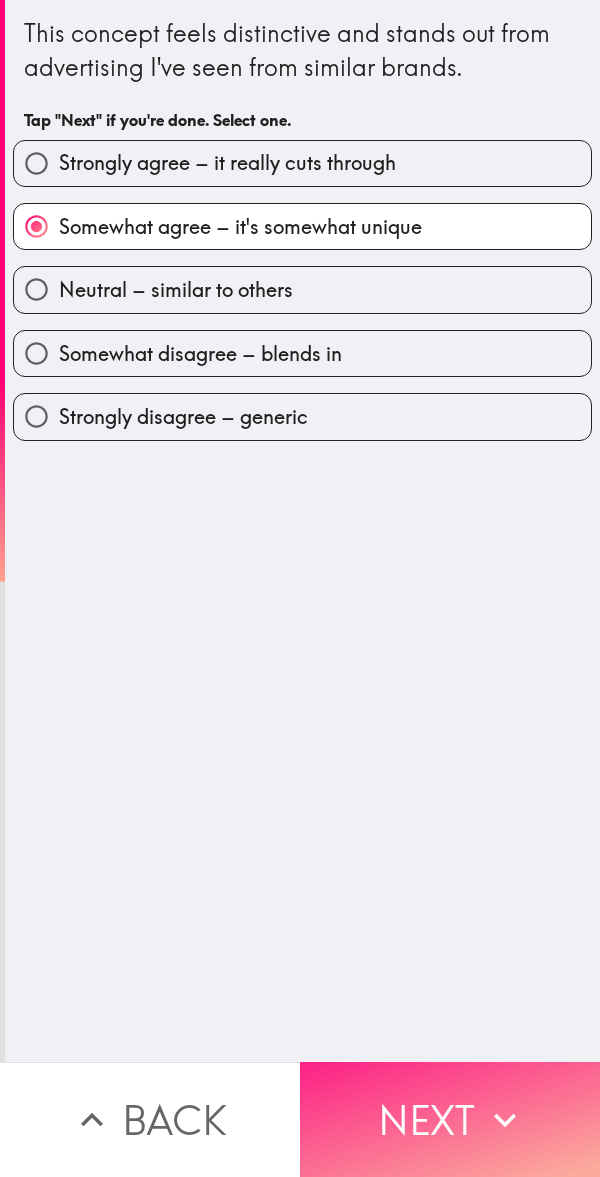 click on "Next" at bounding box center [450, 1119] 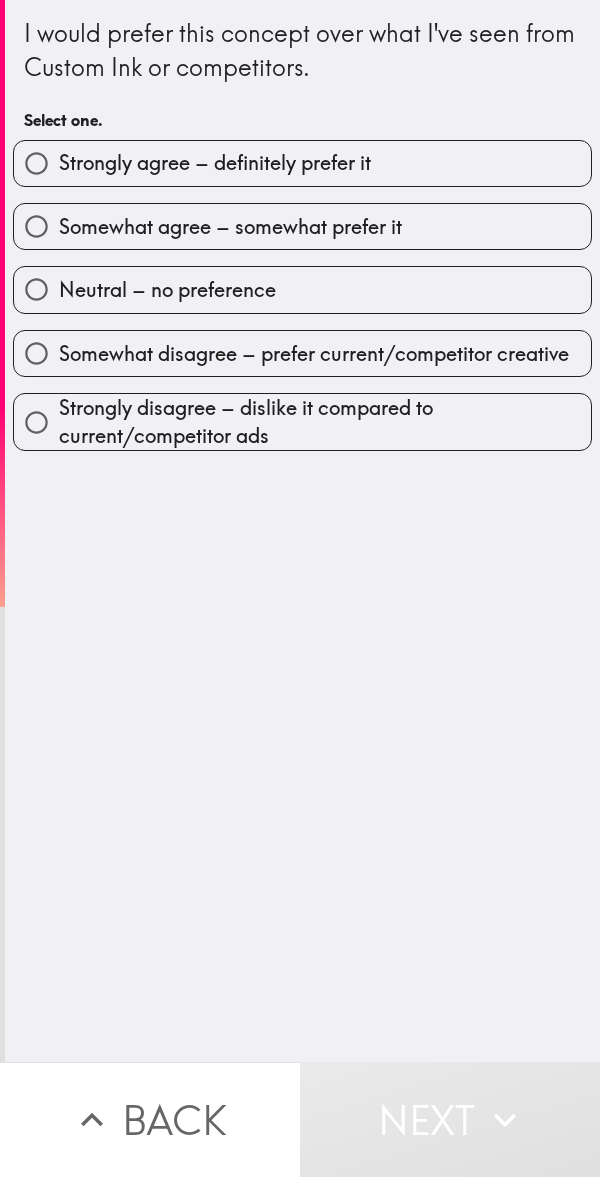 click on "Strongly agree – definitely prefer it" at bounding box center [302, 163] 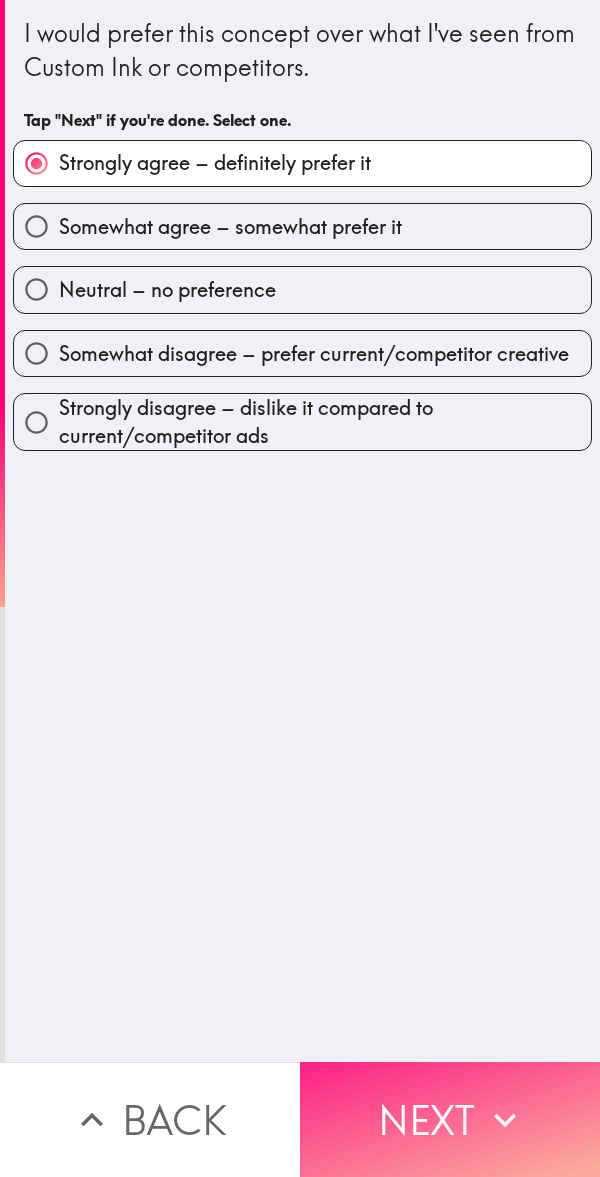 click on "Next" at bounding box center (450, 1119) 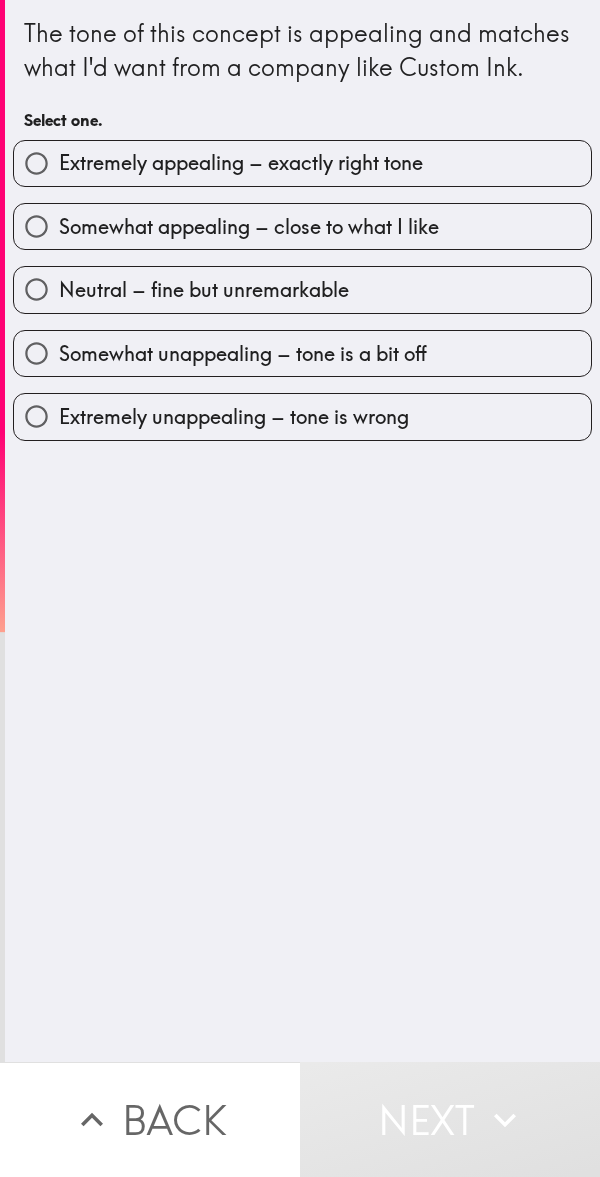 click on "Somewhat appealing – close to what I like" at bounding box center (302, 226) 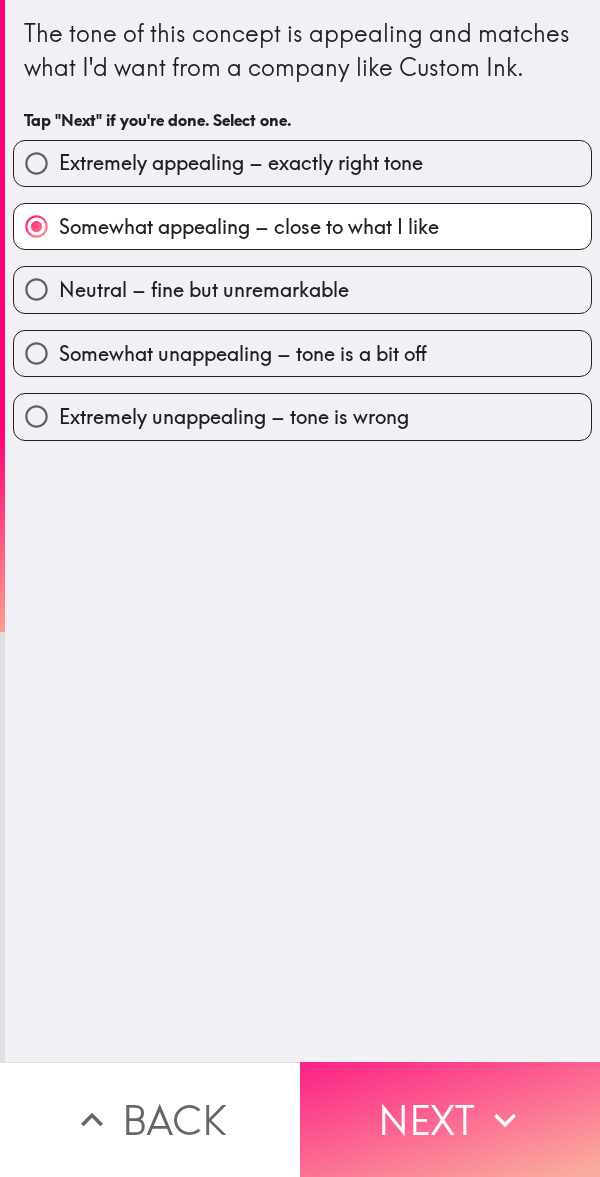 click on "Next" at bounding box center (450, 1119) 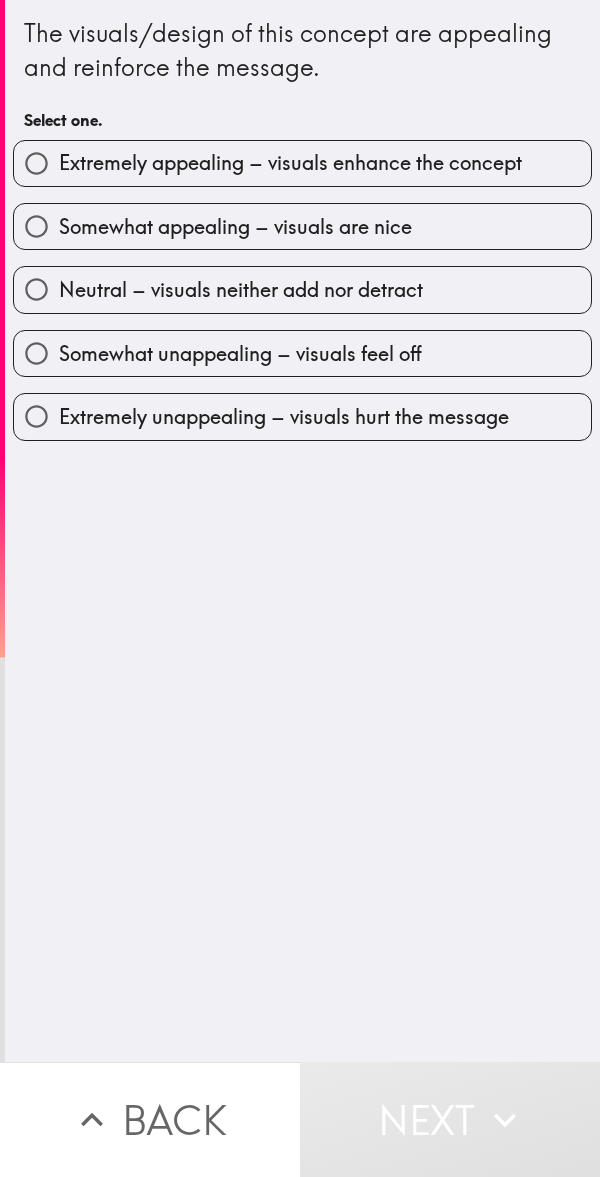 click on "Extremely appealing – visuals enhance the concept" at bounding box center [290, 163] 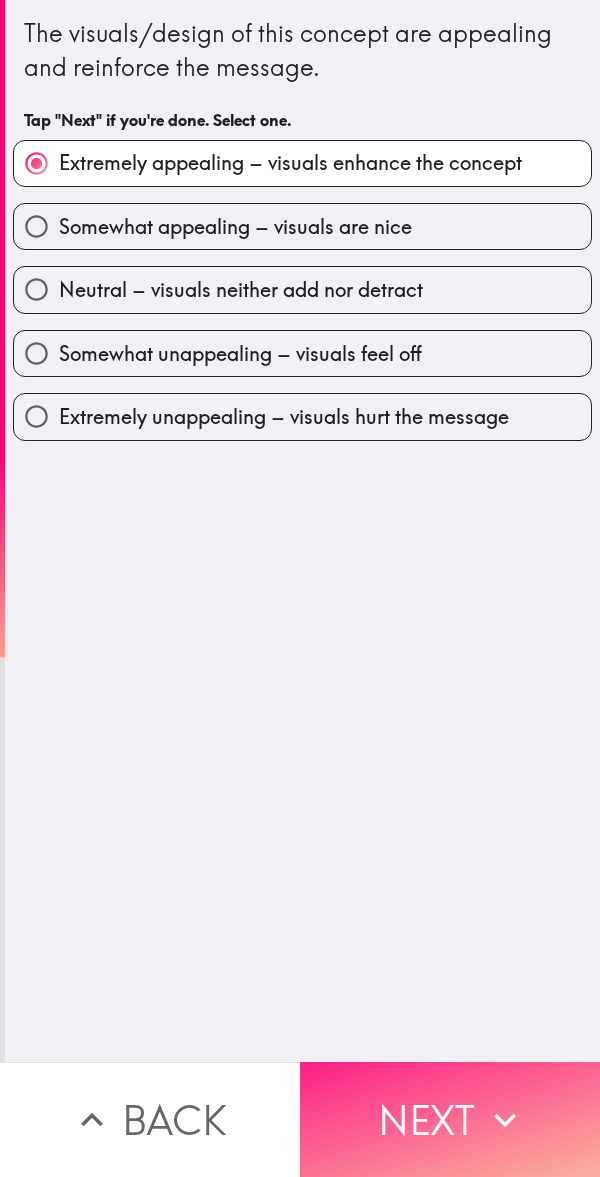 click on "Next" at bounding box center (450, 1119) 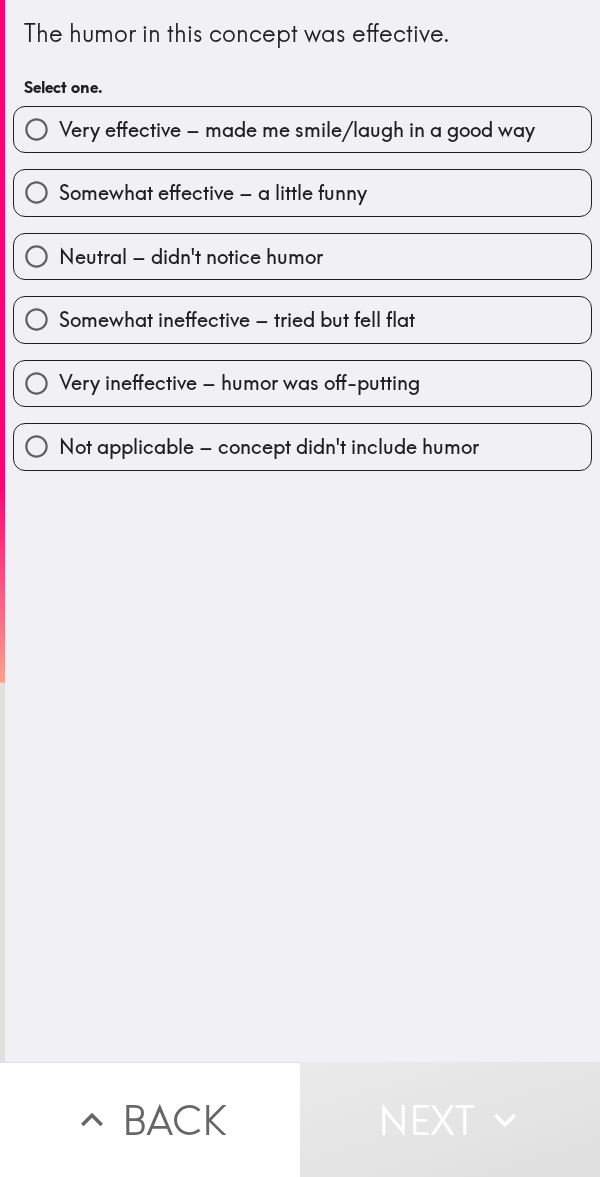 click on "Neutral – didn't notice humor" at bounding box center [294, 248] 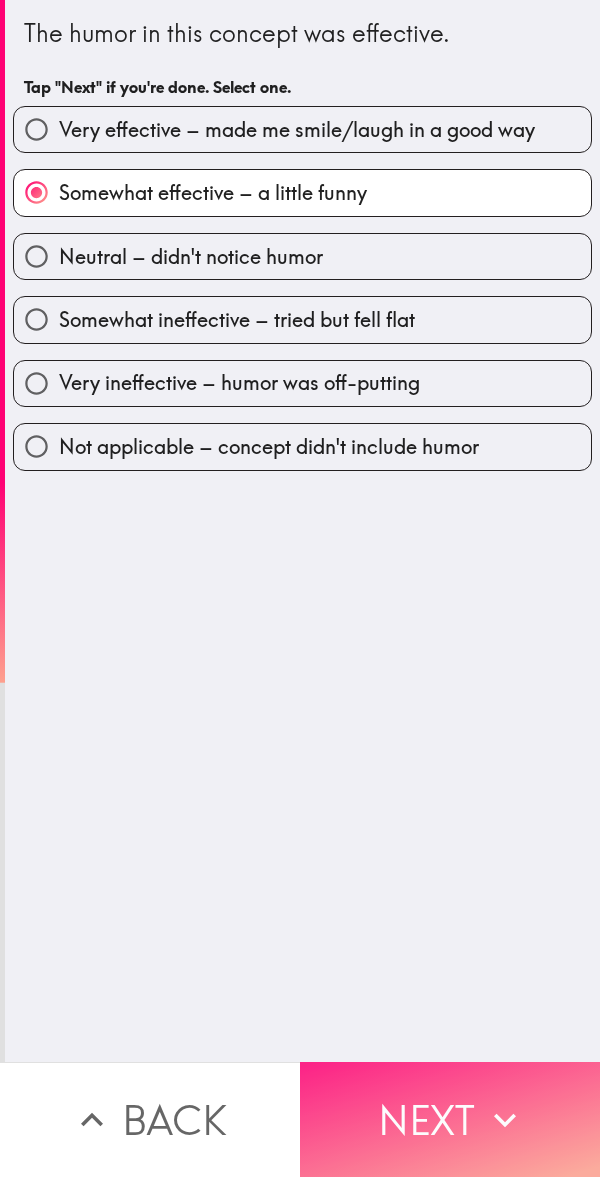 click on "Next" at bounding box center (450, 1119) 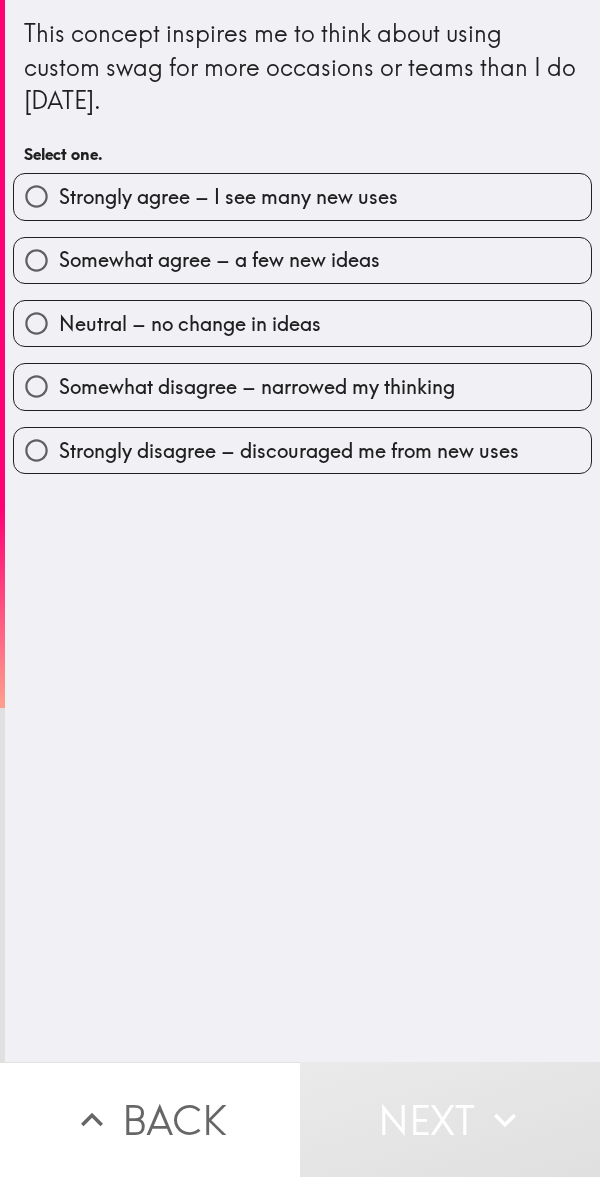 click on "Strongly agree – I see many new uses" at bounding box center (228, 197) 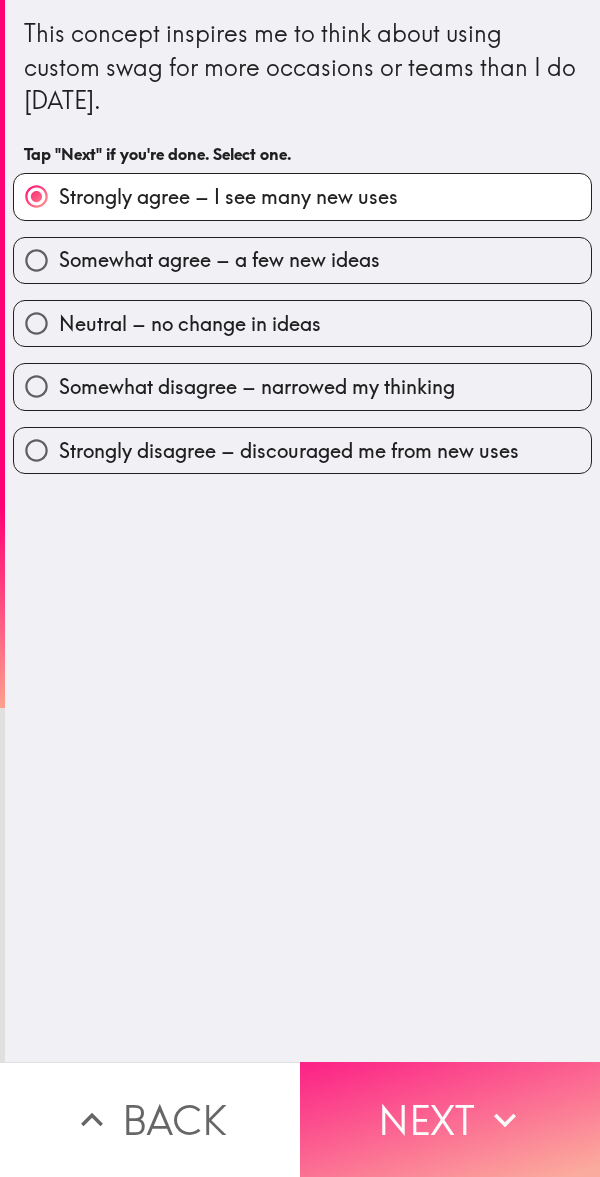 click on "Next" at bounding box center [450, 1119] 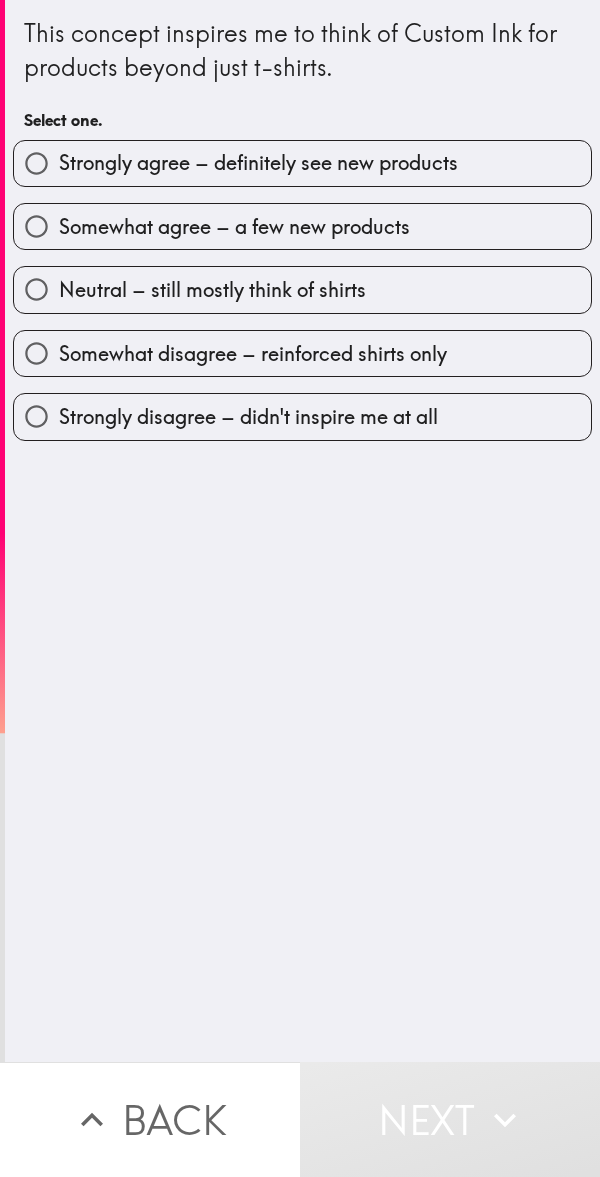 click on "Somewhat agree – a few new products" at bounding box center (234, 227) 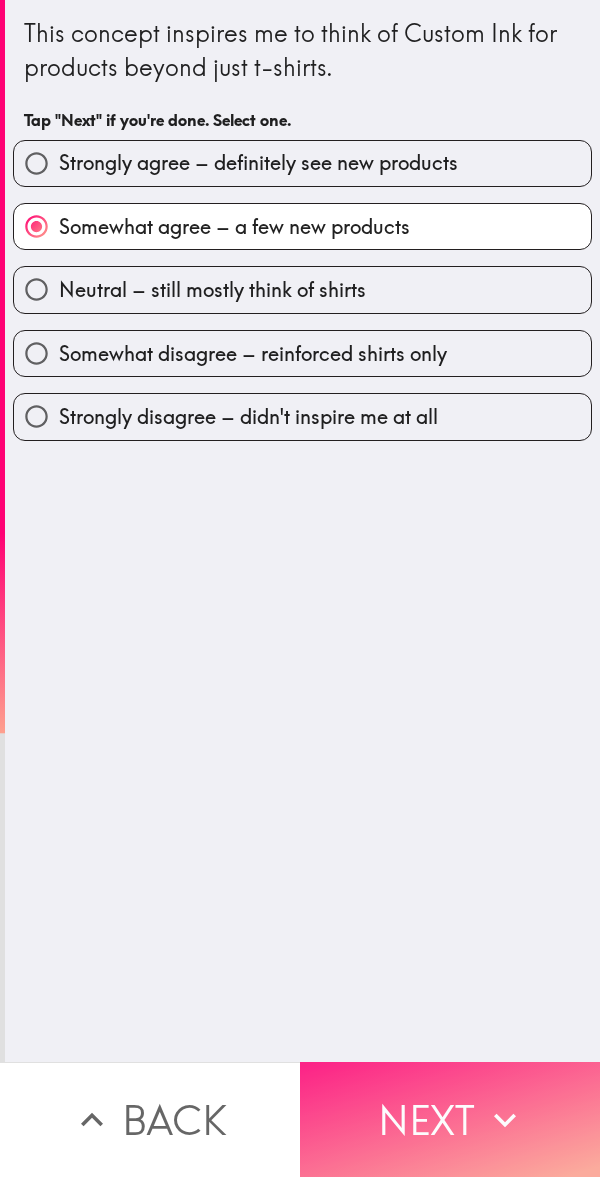 click on "Next" at bounding box center [450, 1119] 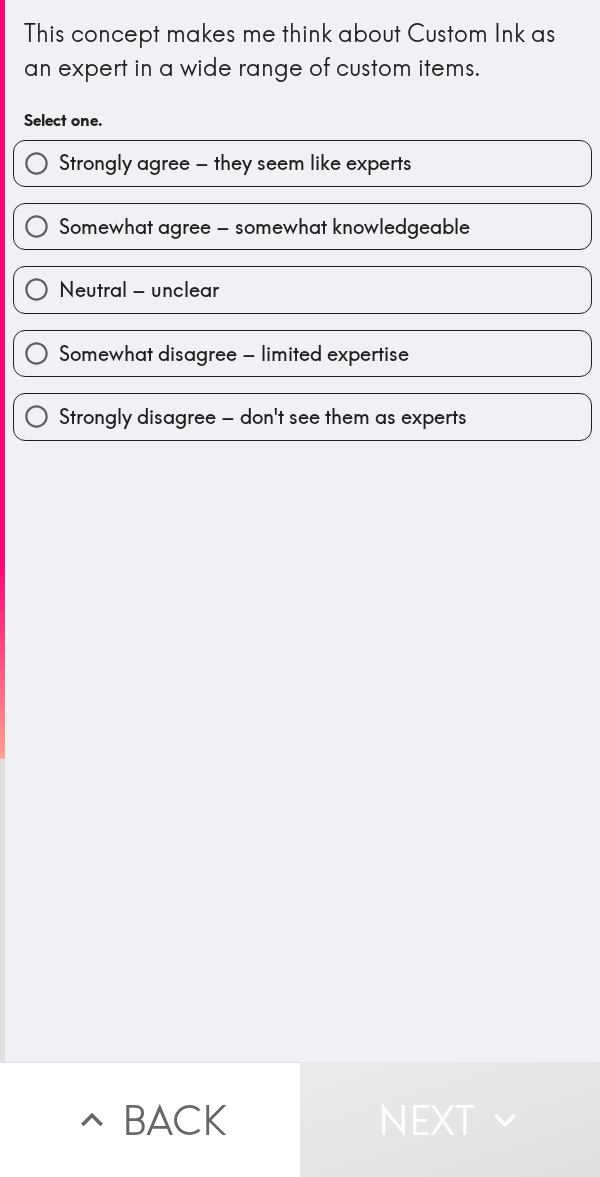 click on "Strongly agree – they seem like experts" at bounding box center [235, 163] 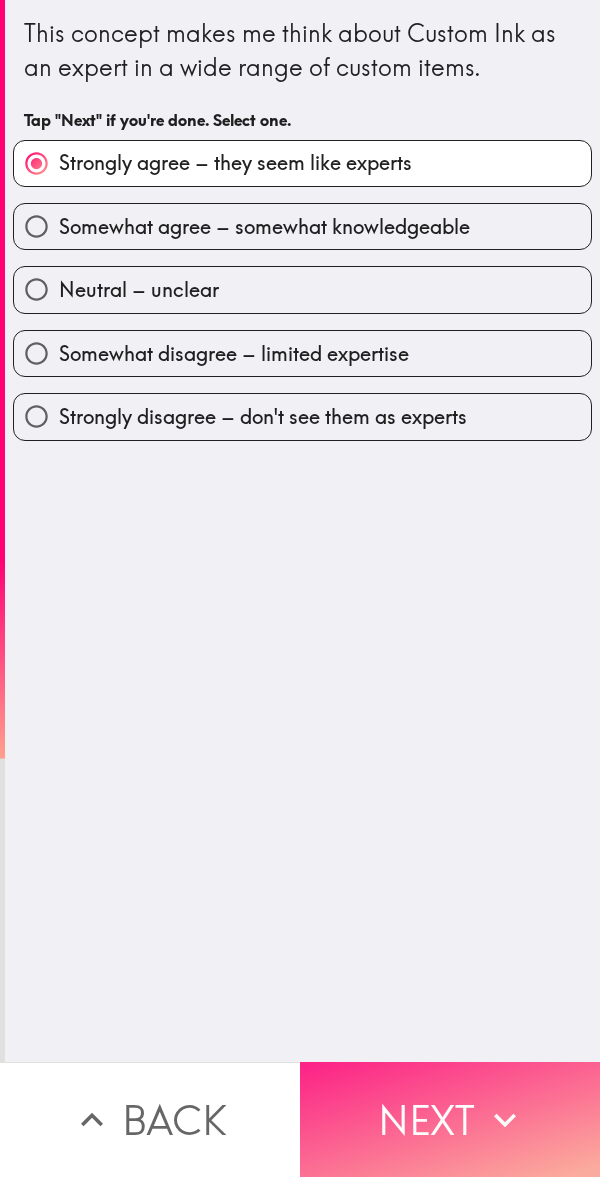 click on "Next" at bounding box center [450, 1119] 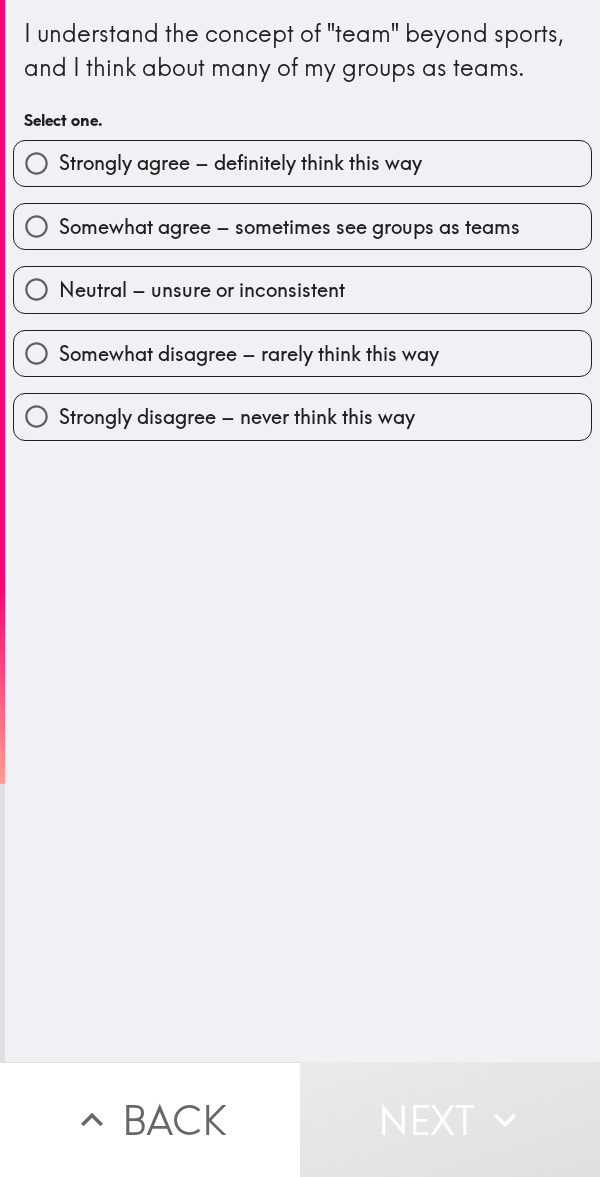 drag, startPoint x: 437, startPoint y: 177, endPoint x: 422, endPoint y: 329, distance: 152.73834 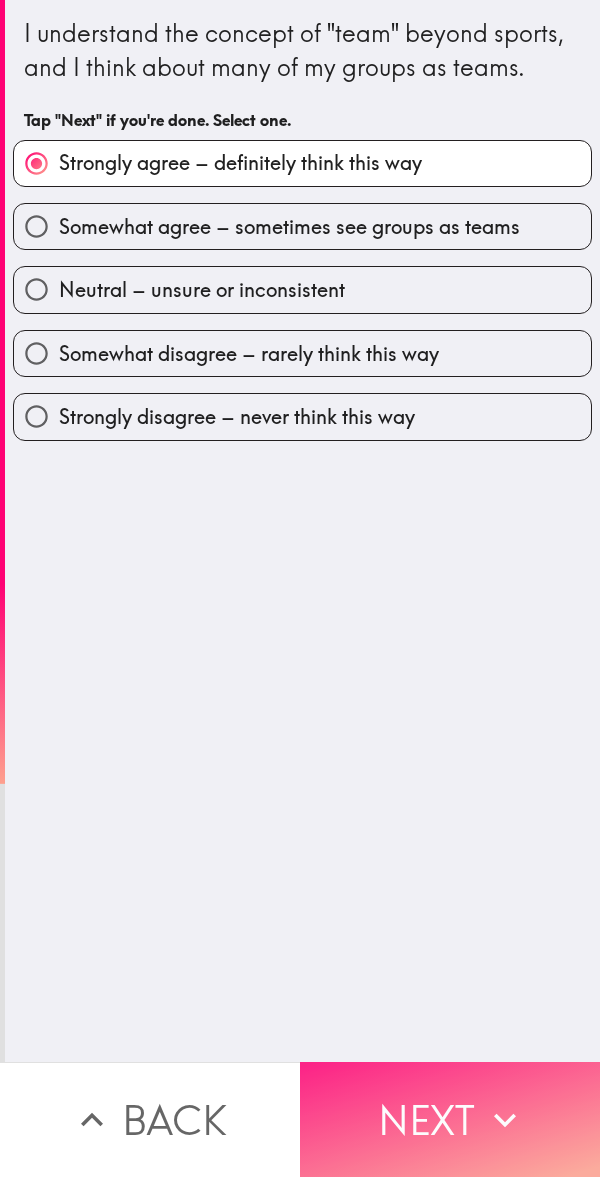 click on "Next" at bounding box center (450, 1119) 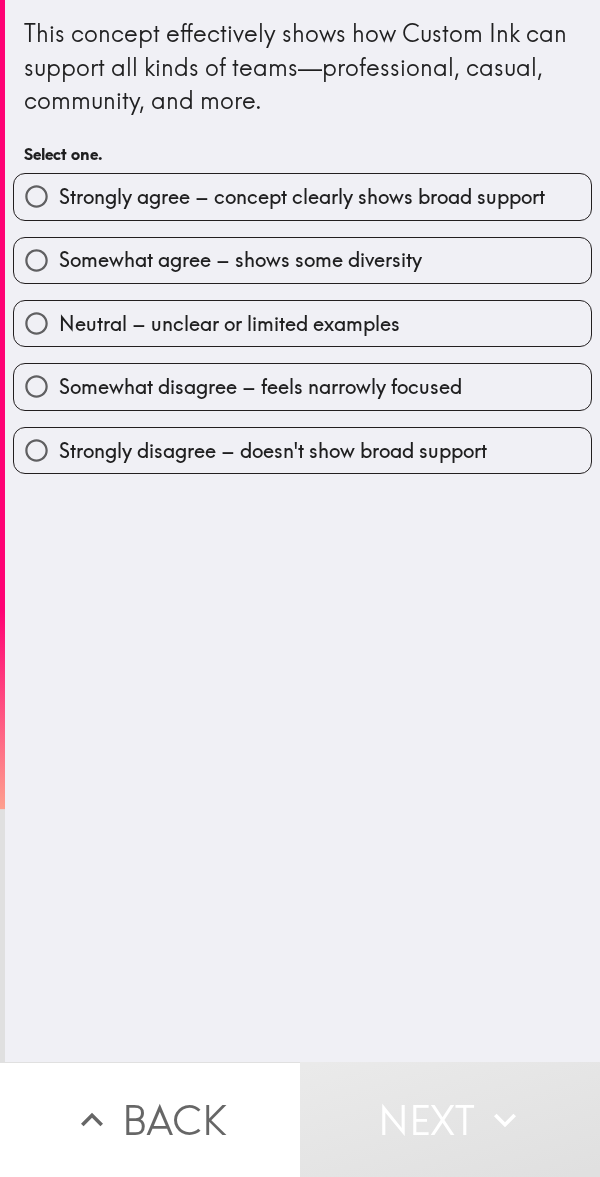 click on "Somewhat agree – shows some diversity" at bounding box center [294, 252] 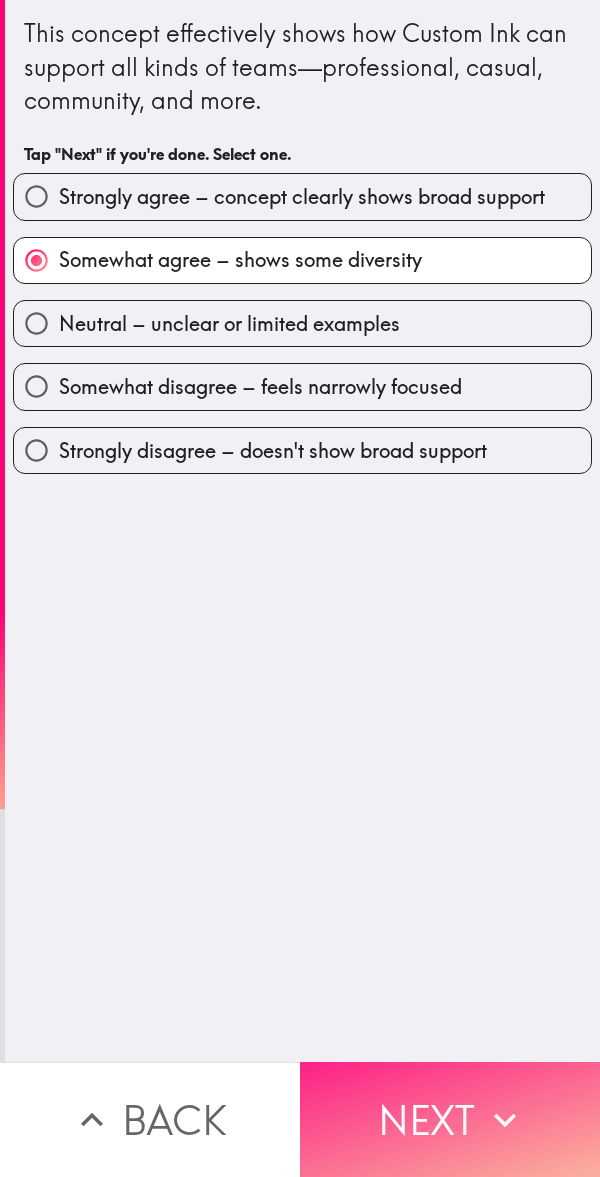 click on "Next" at bounding box center (450, 1119) 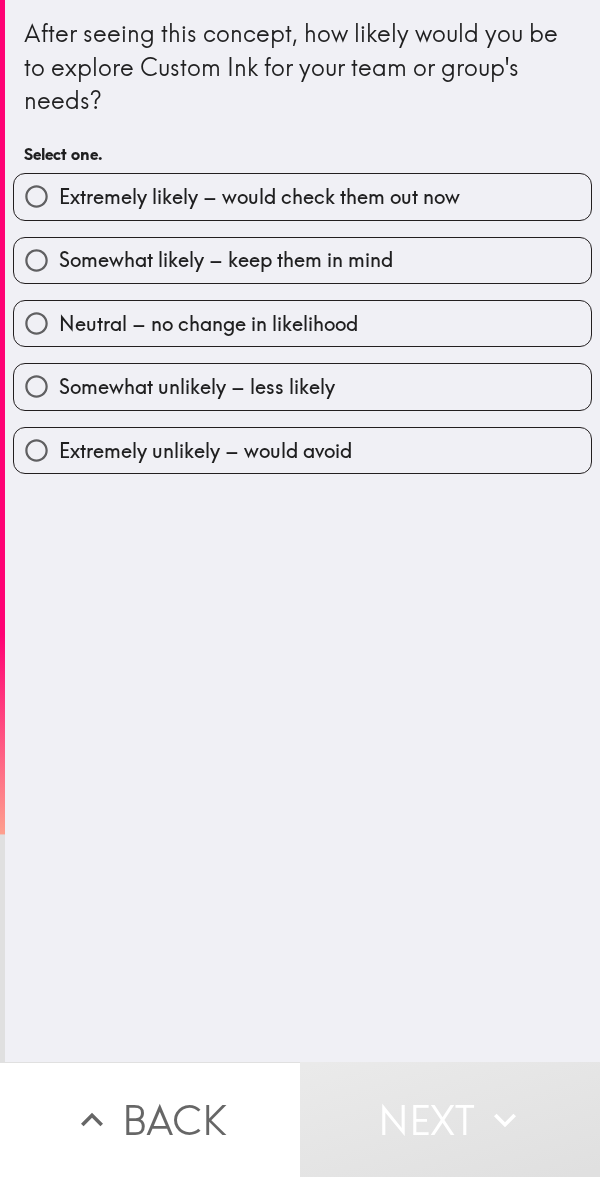 drag, startPoint x: 422, startPoint y: 175, endPoint x: 439, endPoint y: 351, distance: 176.81912 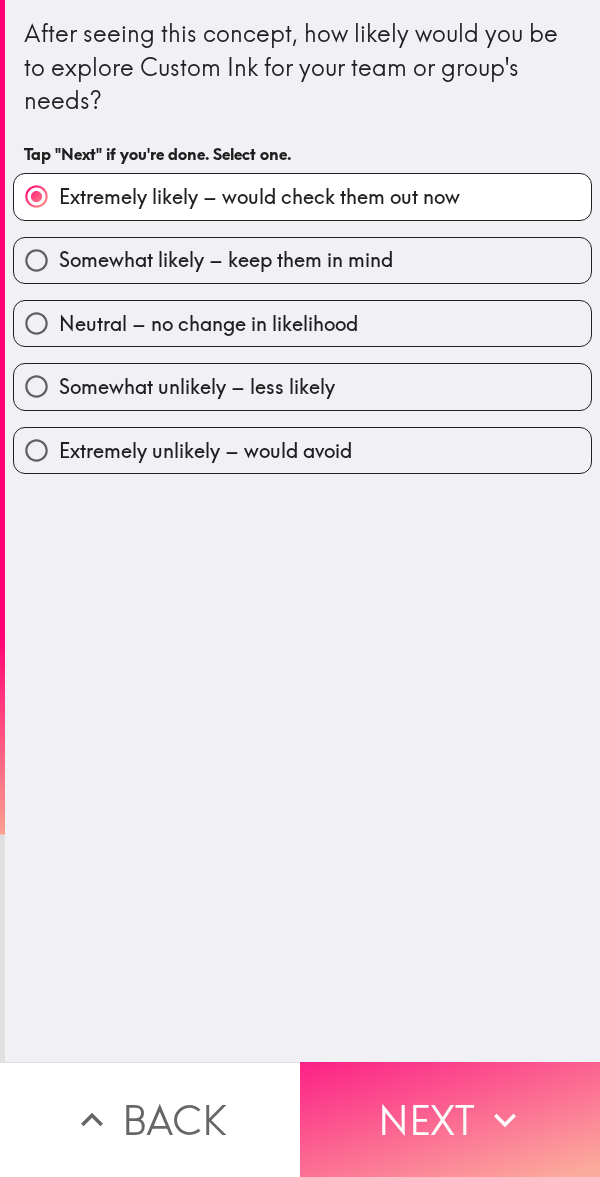 click on "Next" at bounding box center [450, 1119] 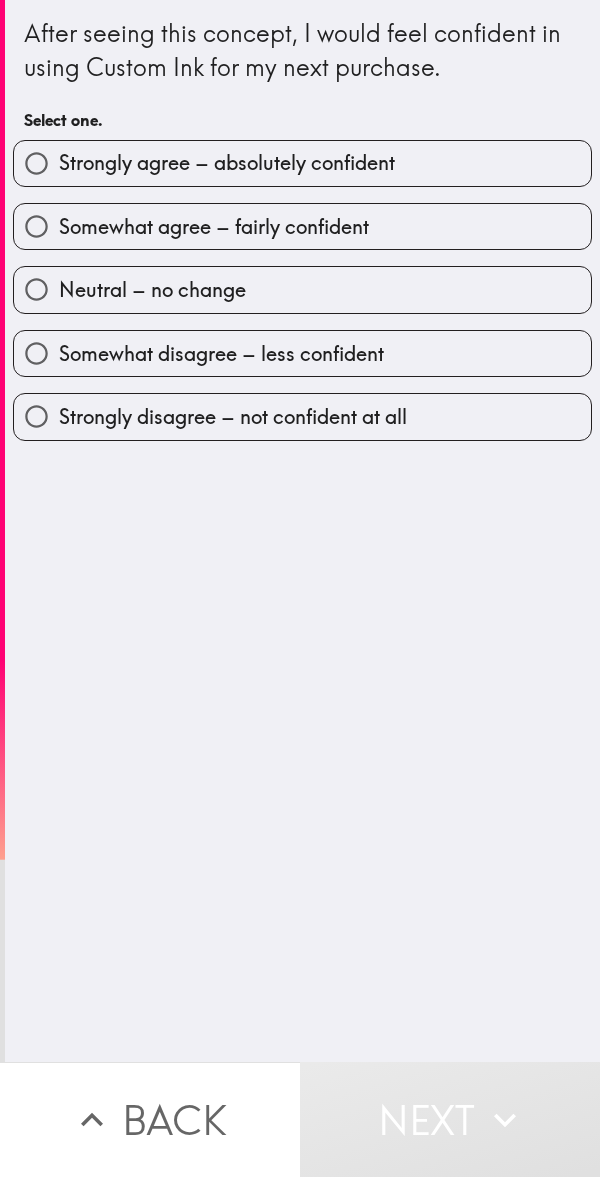click on "Somewhat agree – fairly confident" at bounding box center (302, 226) 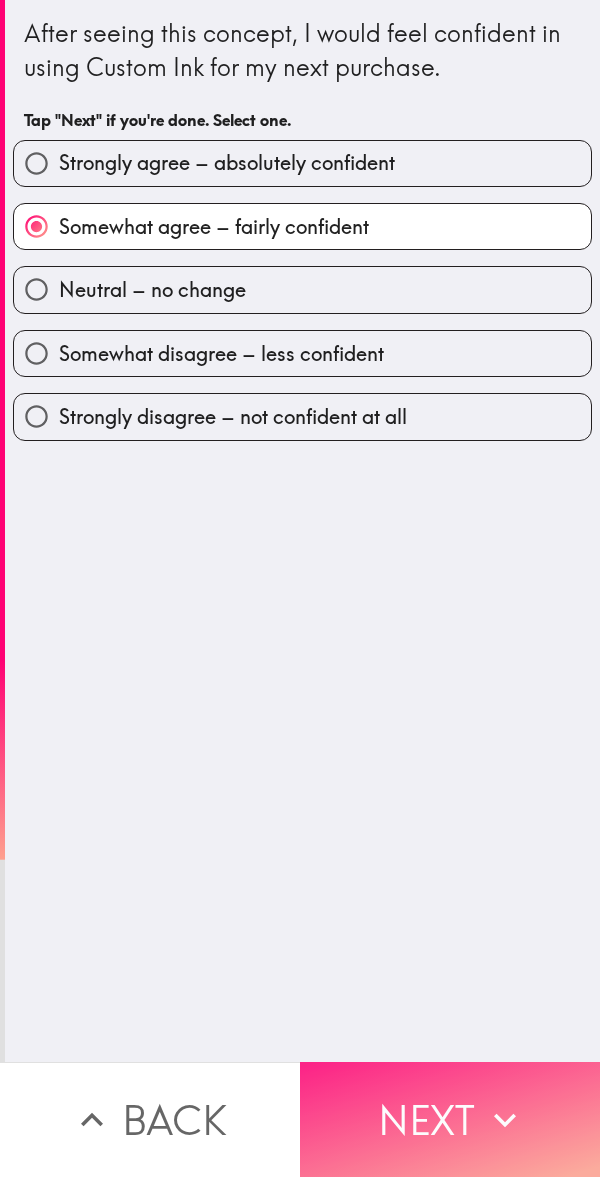 click on "Next" at bounding box center [450, 1119] 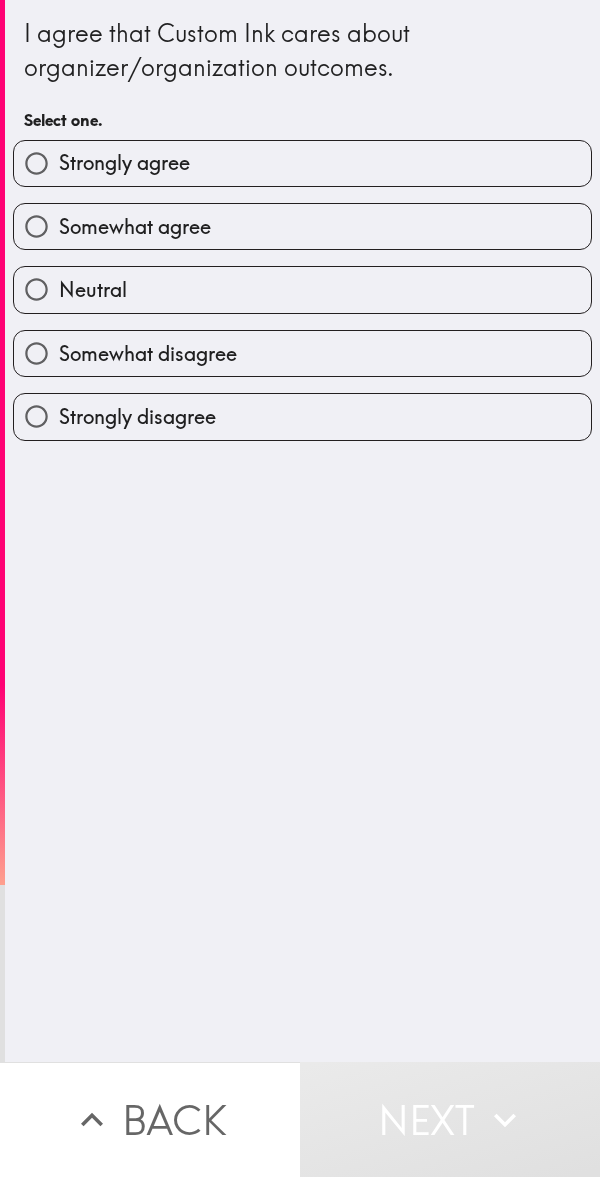 click on "Strongly agree" at bounding box center (302, 163) 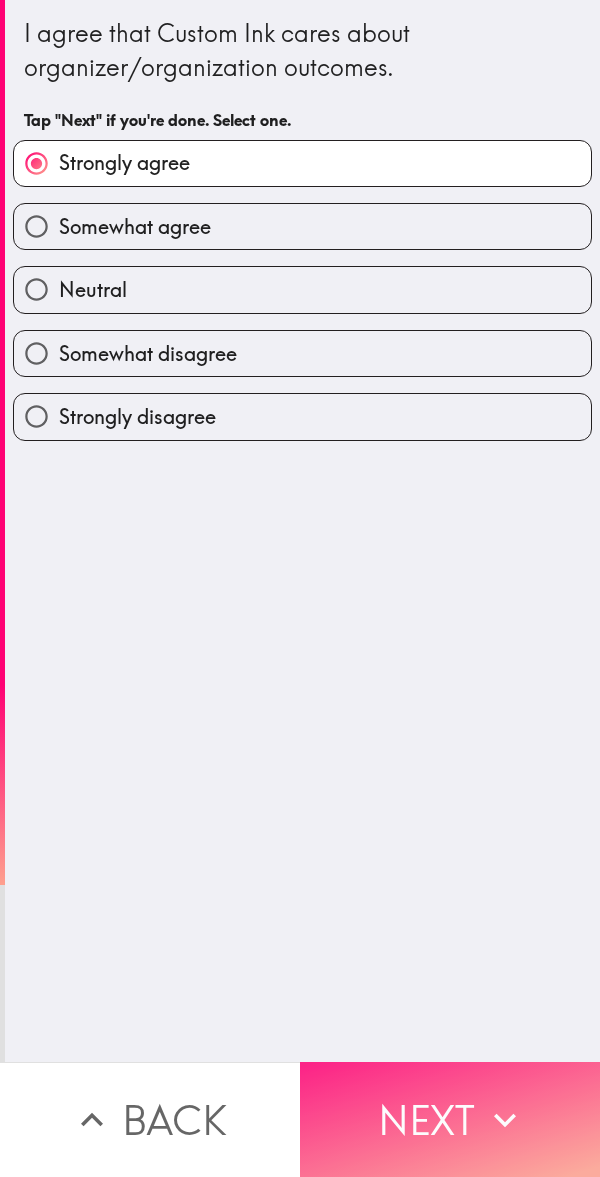 click on "Next" at bounding box center [450, 1119] 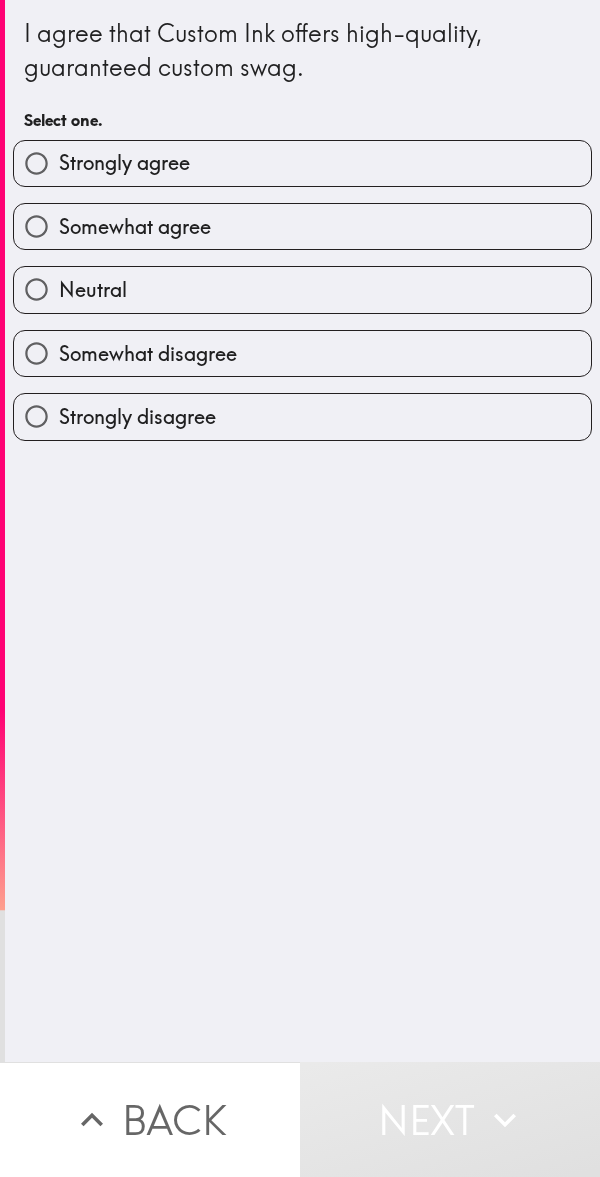 click on "Somewhat agree" at bounding box center [302, 226] 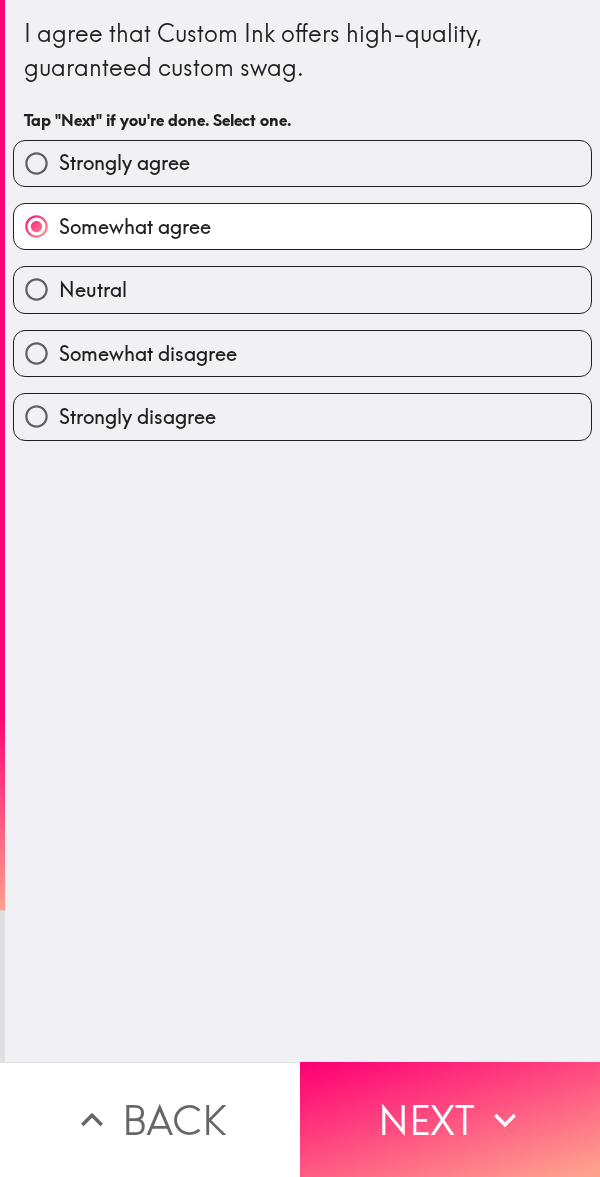 click on "Somewhat agree" at bounding box center (302, 226) 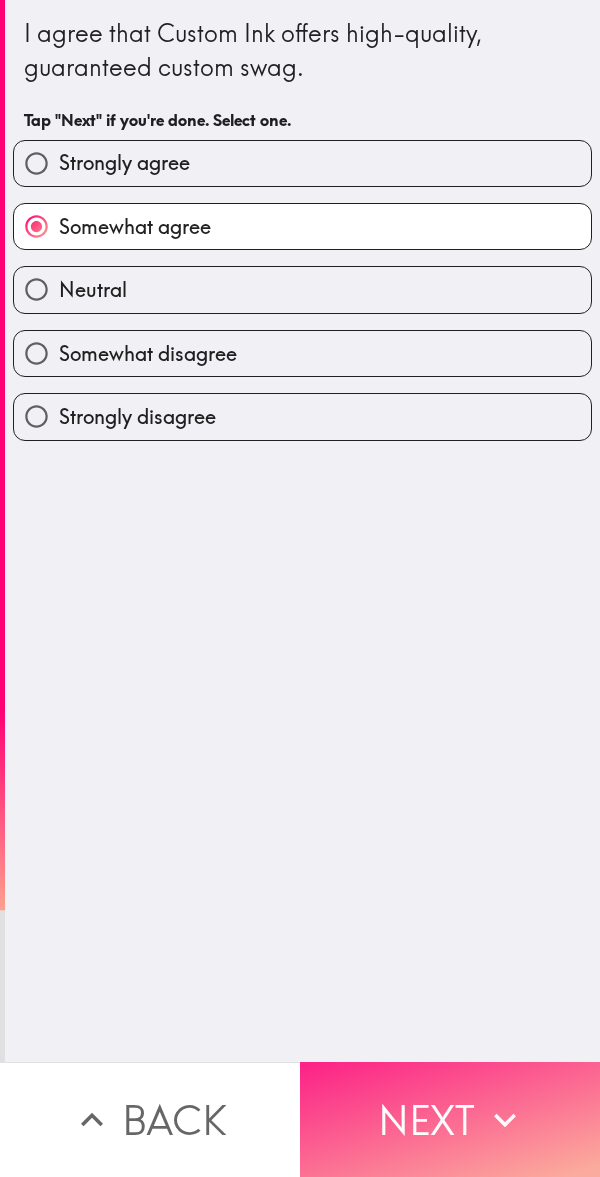 click on "Next" at bounding box center [450, 1119] 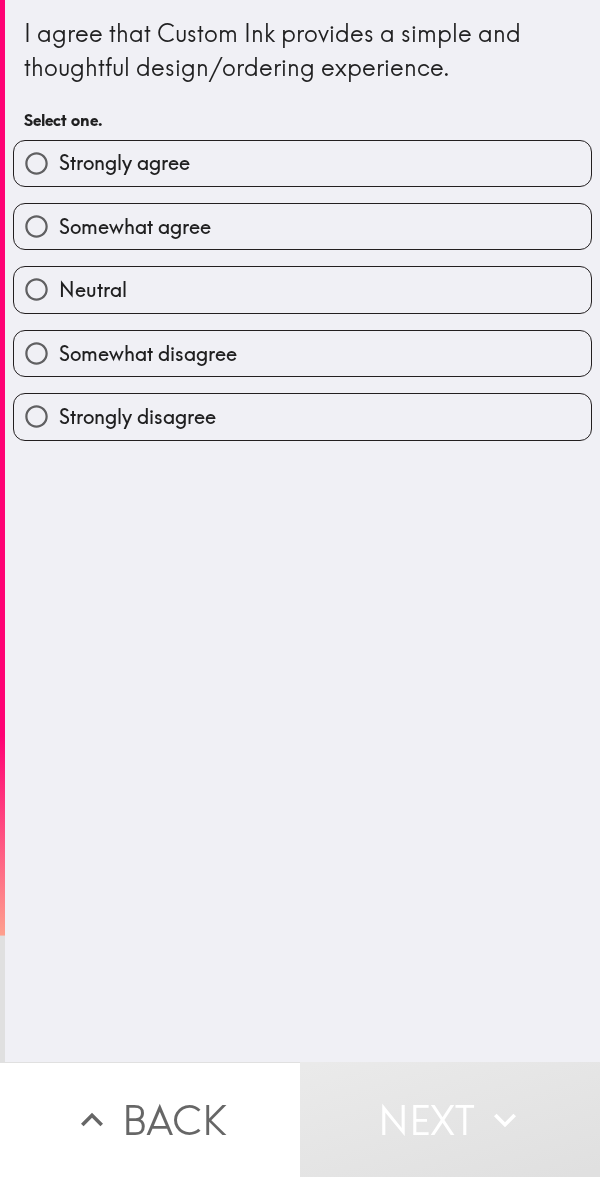click on "Strongly agree" at bounding box center [302, 163] 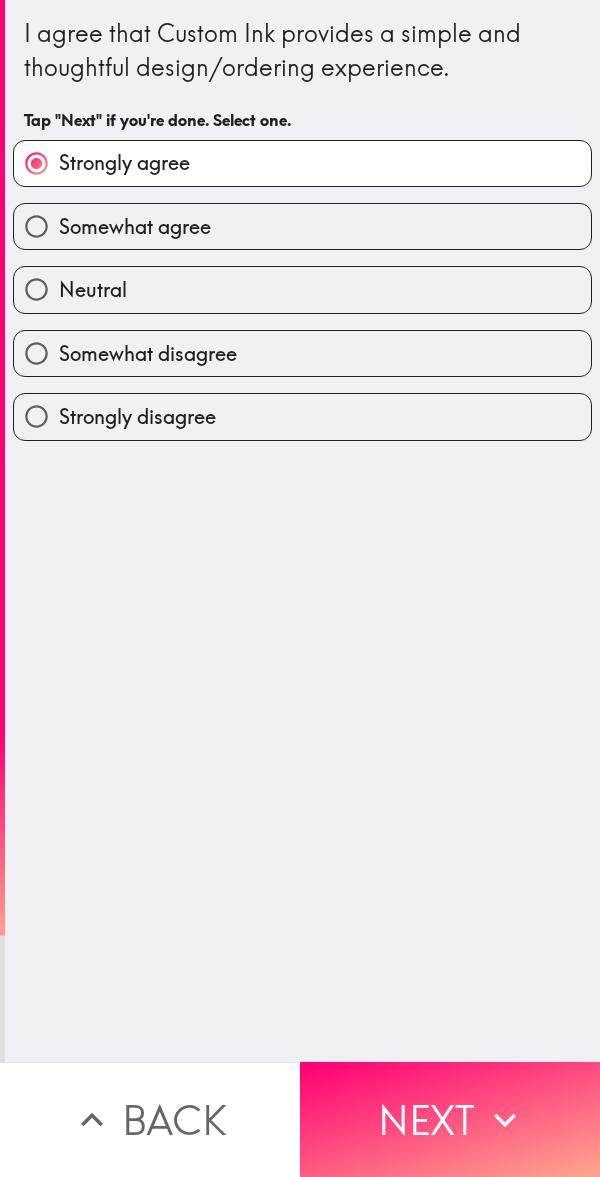click on "Strongly agree" at bounding box center [302, 163] 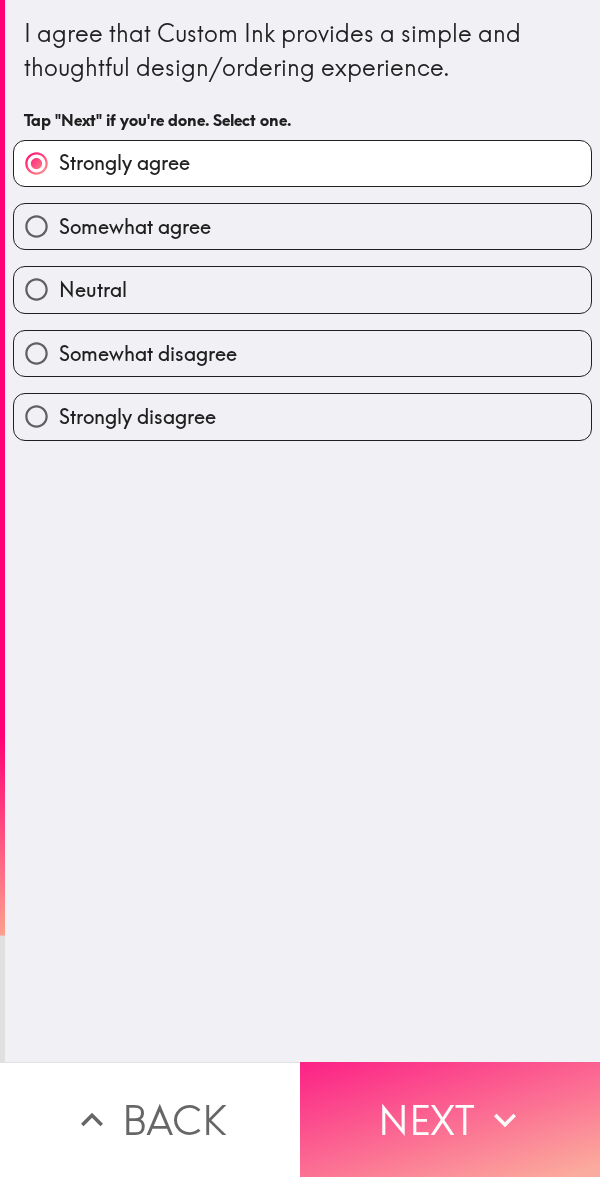 click on "Next" at bounding box center [450, 1119] 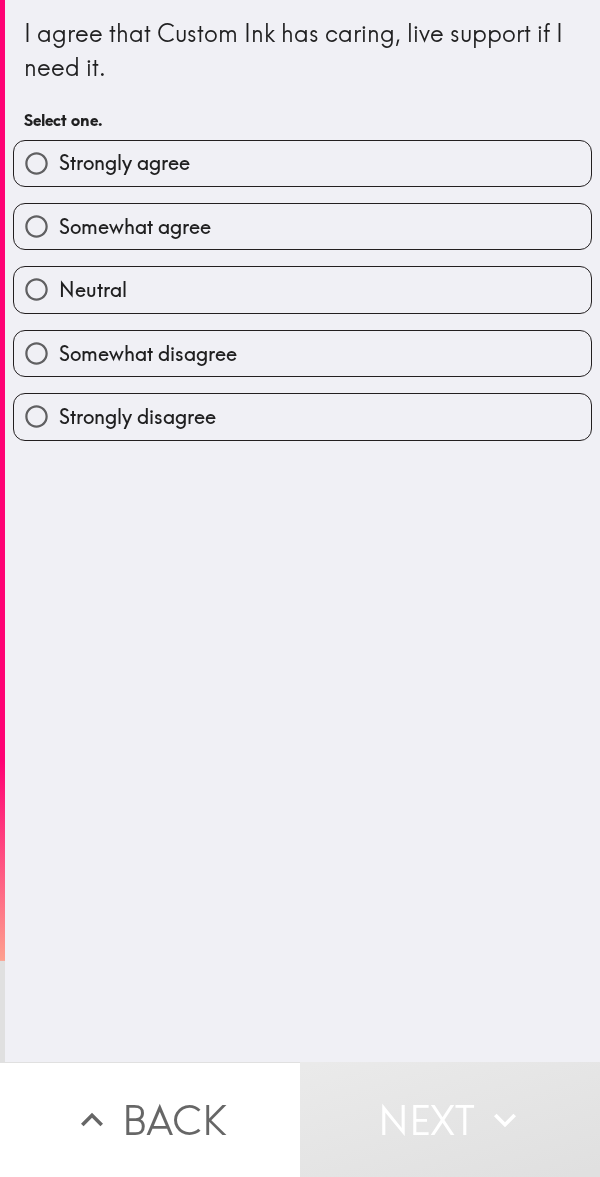 click on "Somewhat agree" at bounding box center [302, 226] 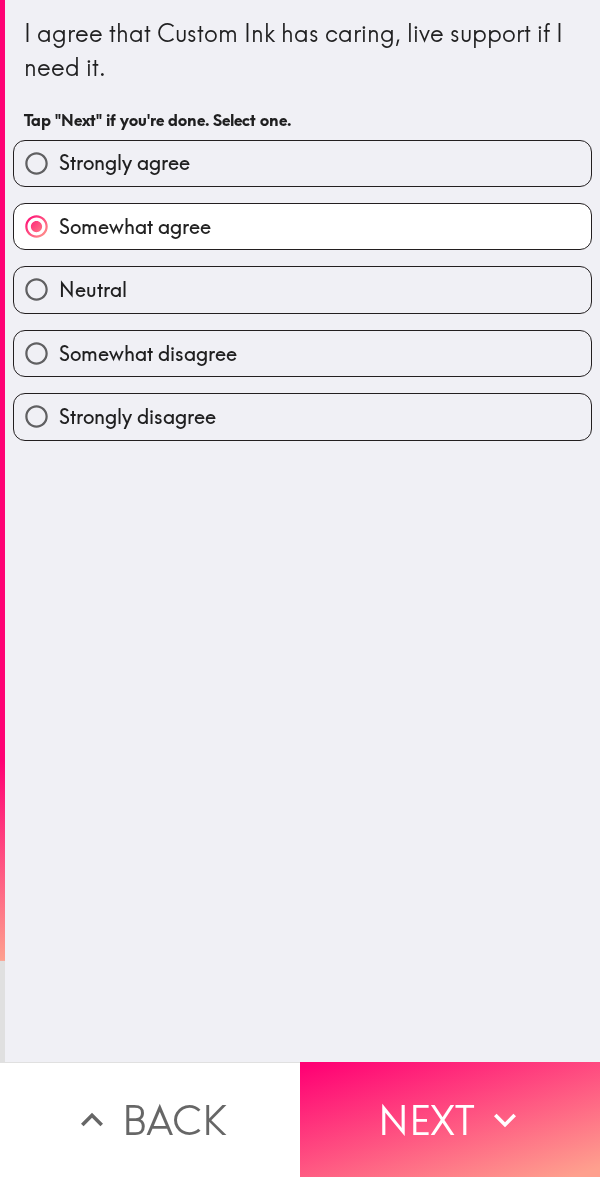 click on "Strongly agree" at bounding box center (302, 163) 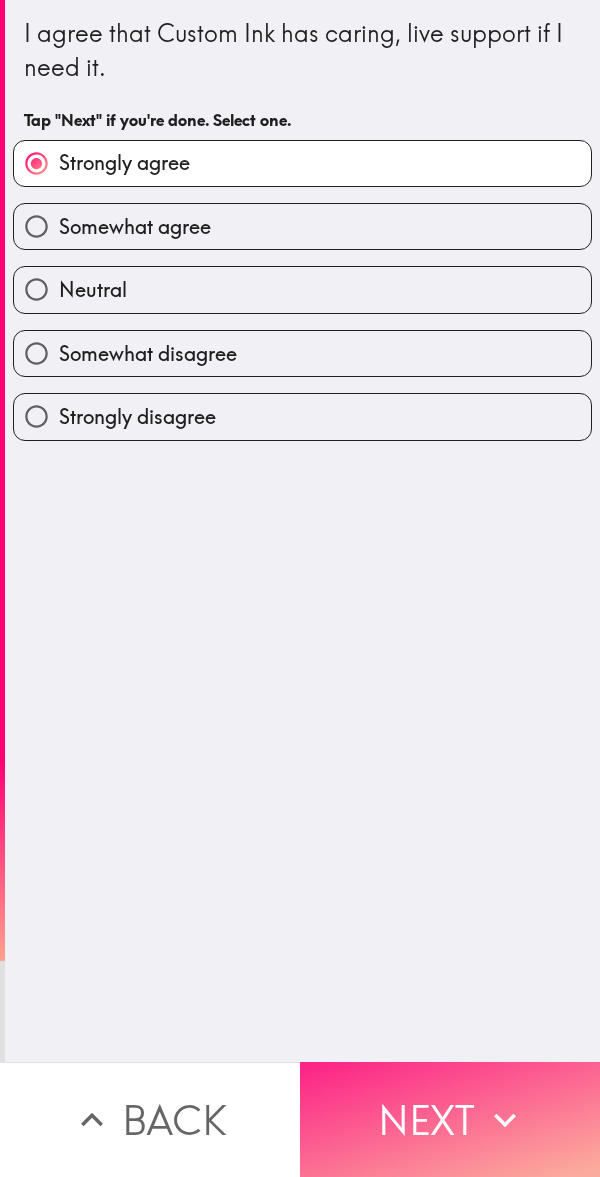 click on "Next" at bounding box center (450, 1119) 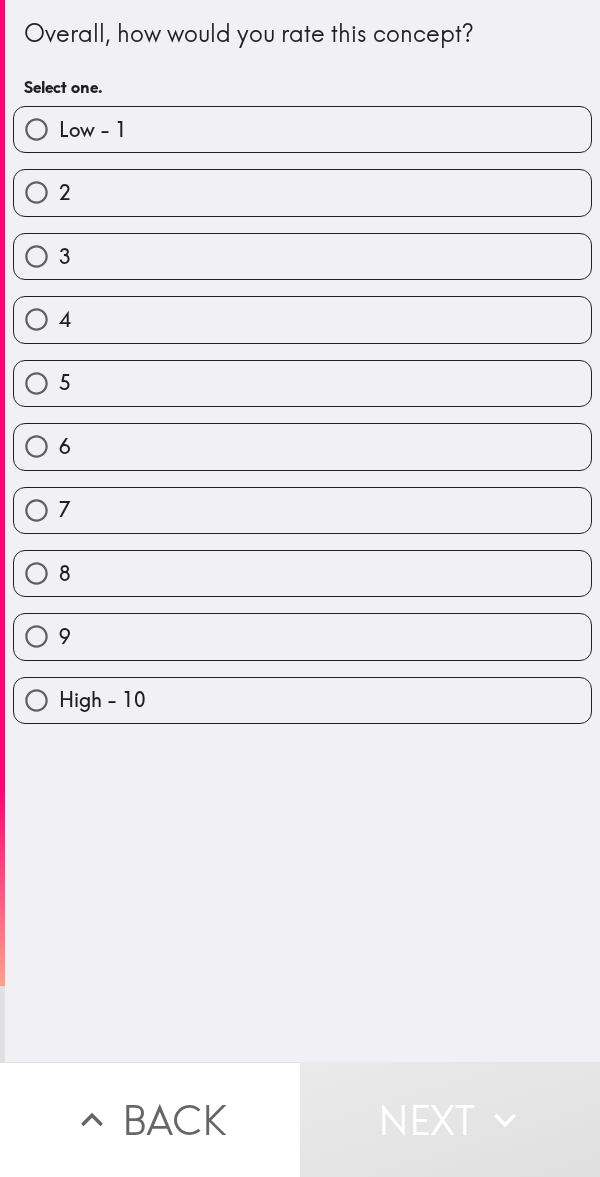 click on "Low - 1" at bounding box center [302, 129] 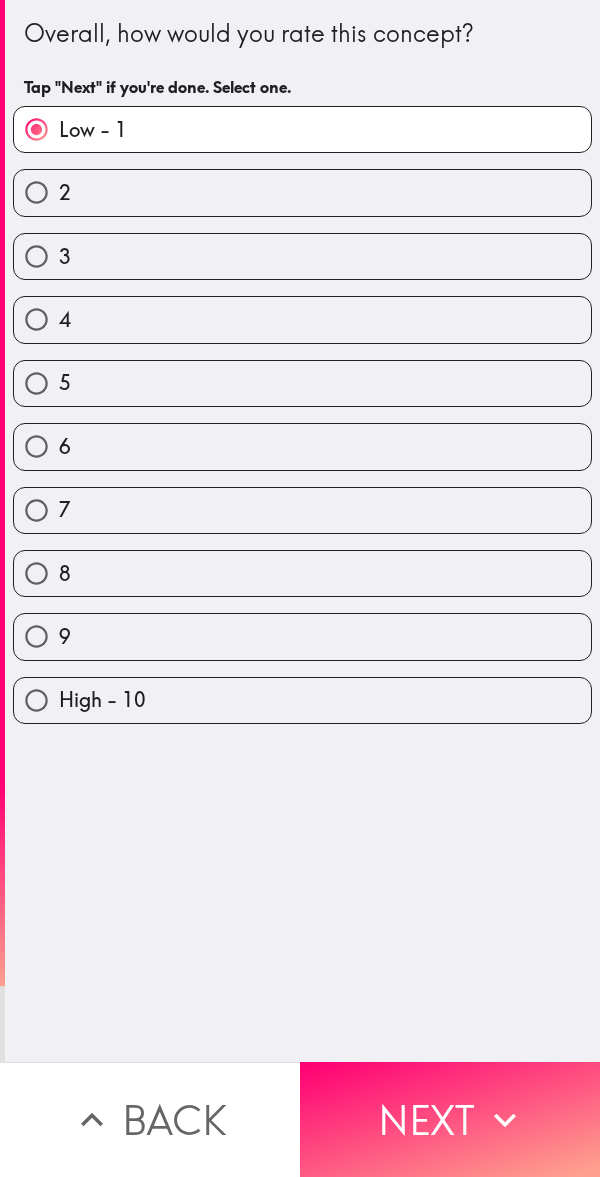 click on "8" at bounding box center (302, 573) 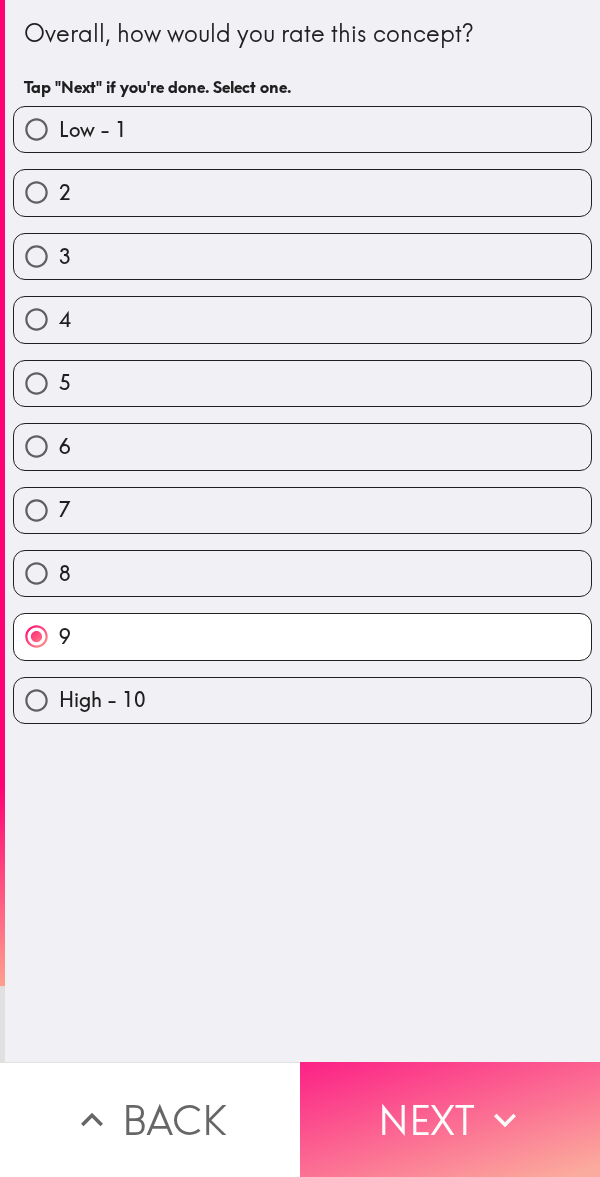 click on "Next" at bounding box center [450, 1119] 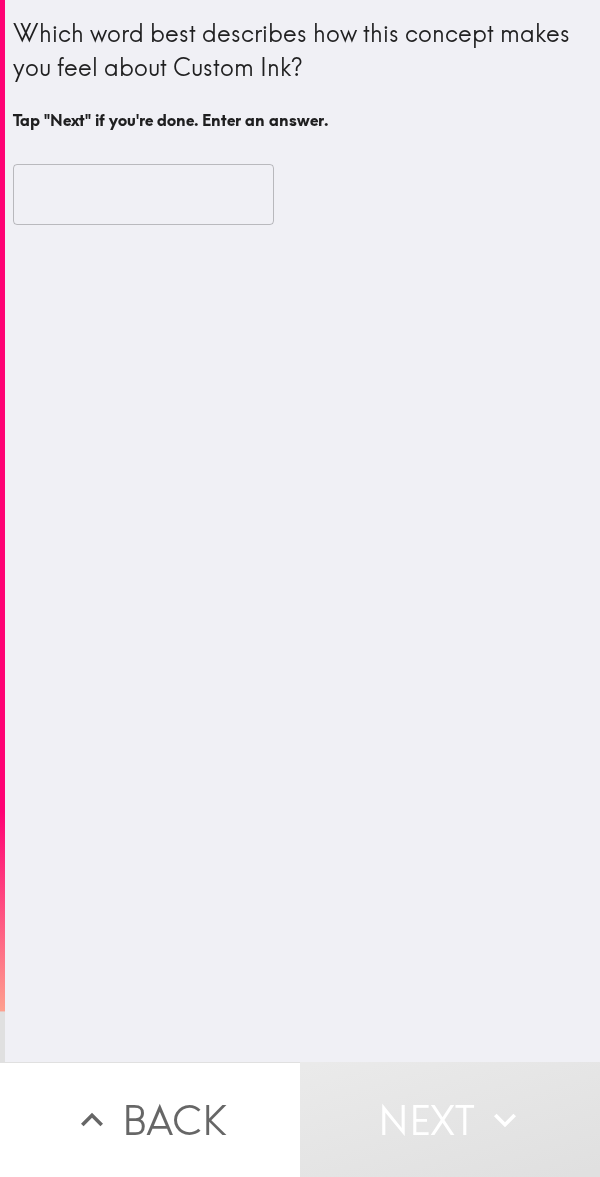 click at bounding box center (143, 195) 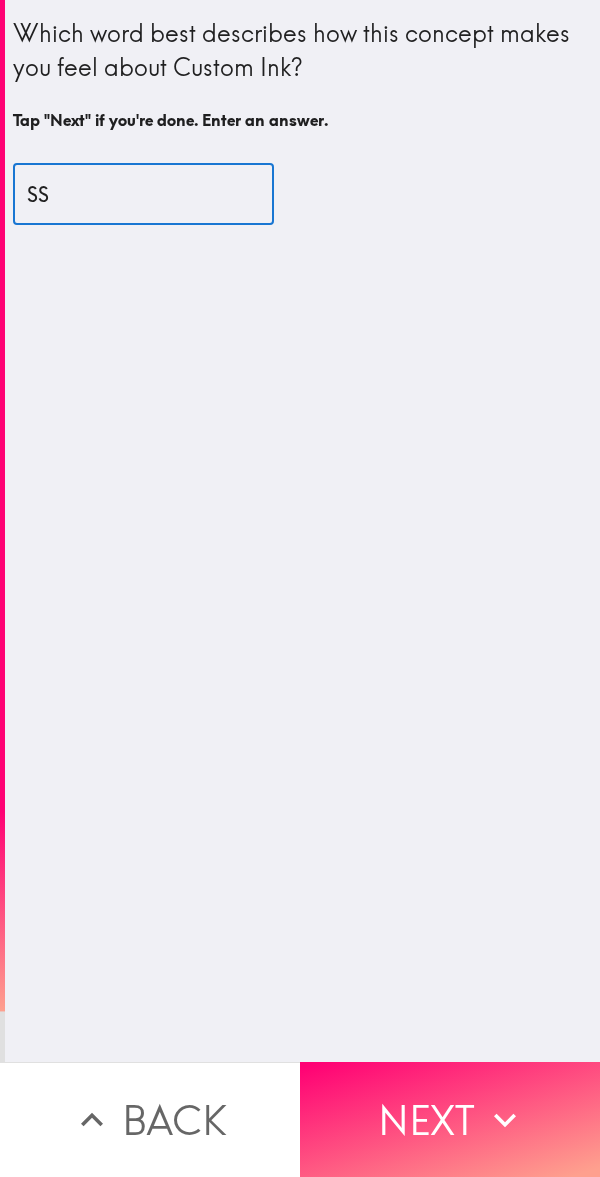 type on "S" 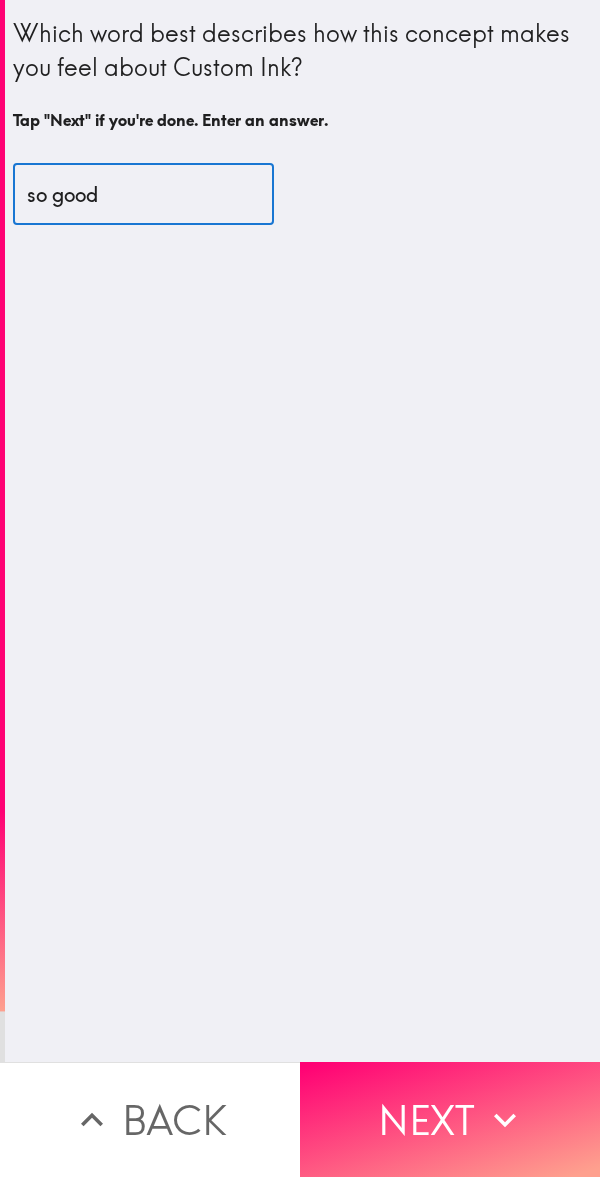 type on "so good" 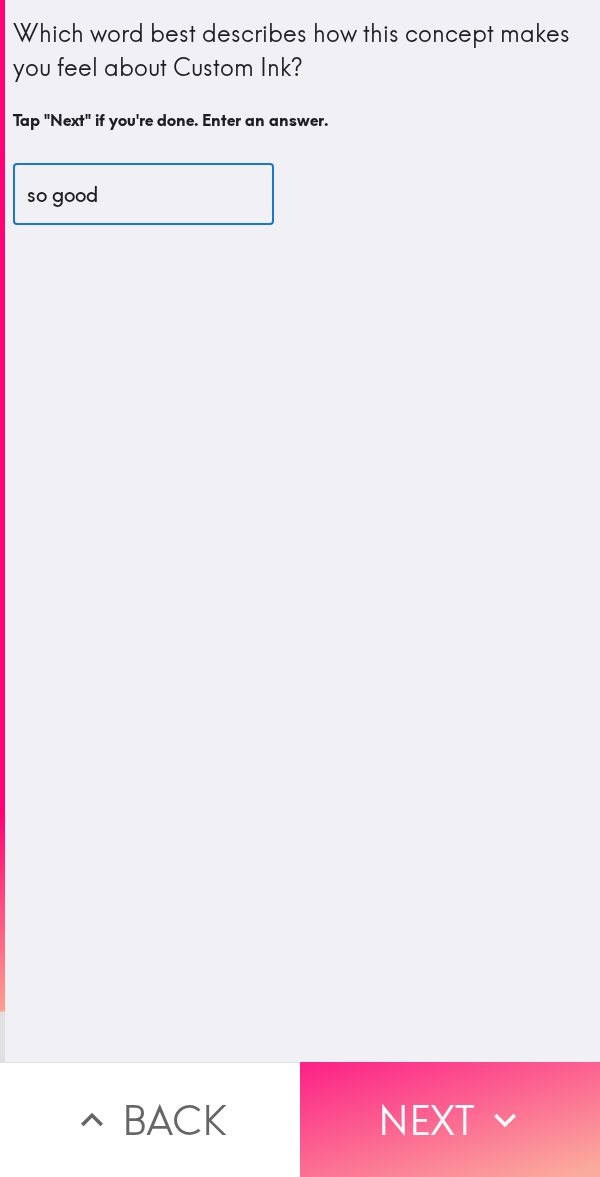 click on "Next" at bounding box center (450, 1119) 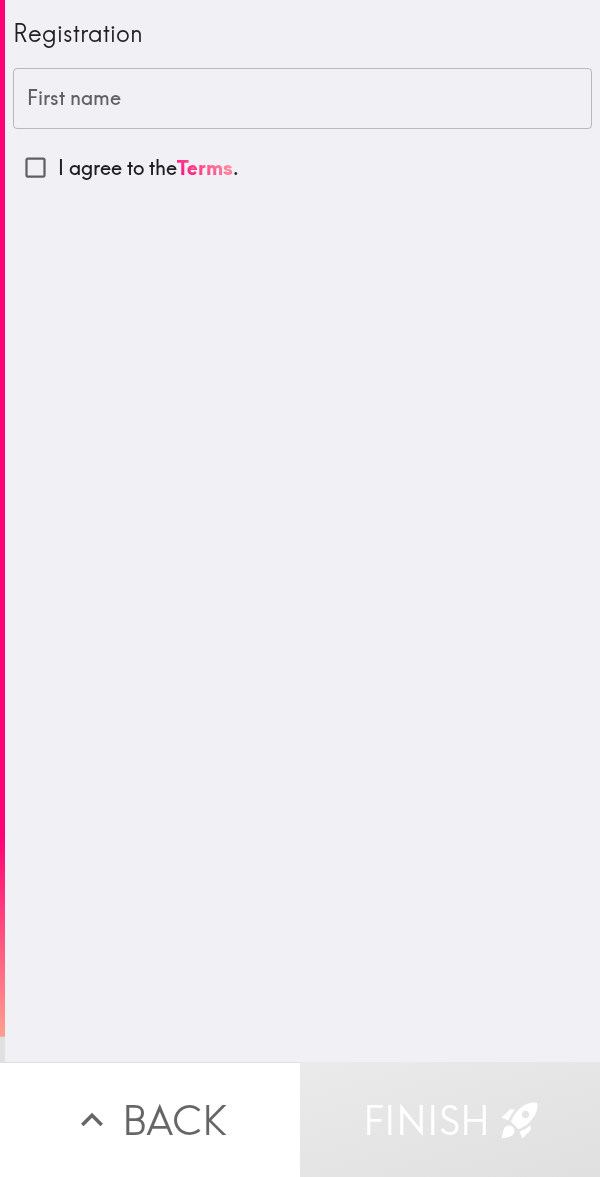 click on "First name" at bounding box center [302, 99] 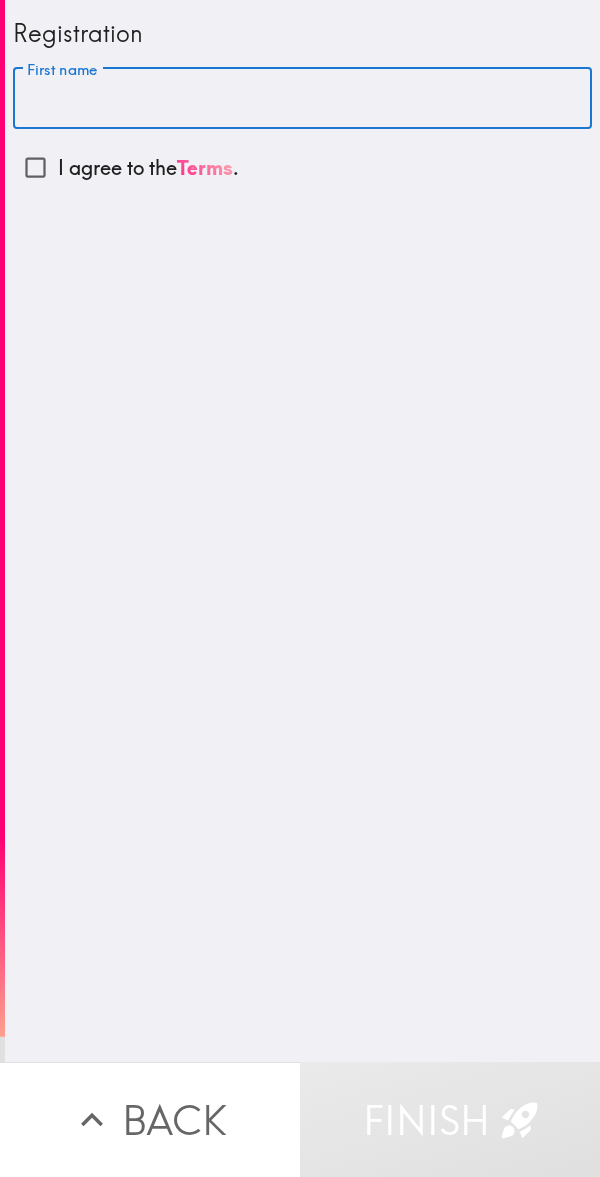 click on "Terms" at bounding box center [205, 167] 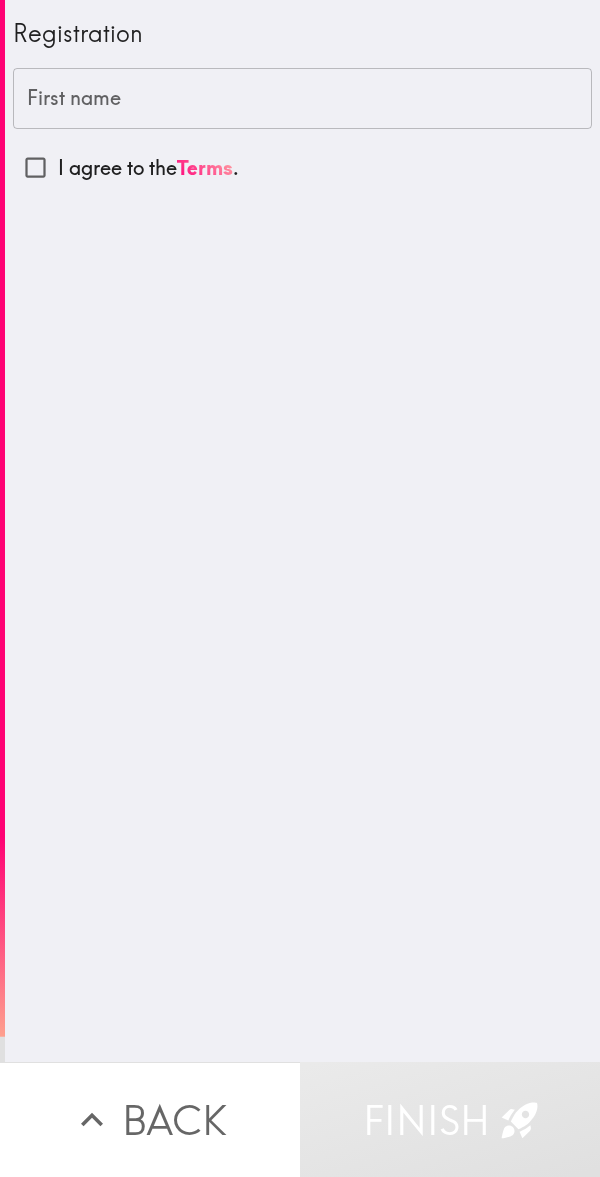 click on "I agree to the  Terms ." at bounding box center (35, 167) 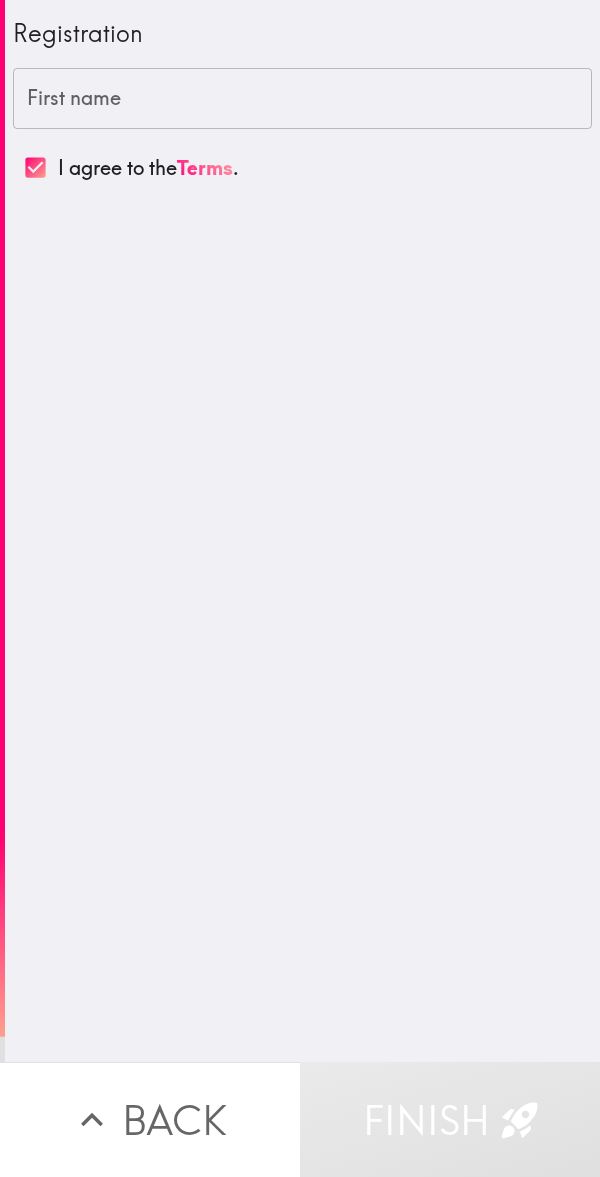 click on "First name" at bounding box center [302, 99] 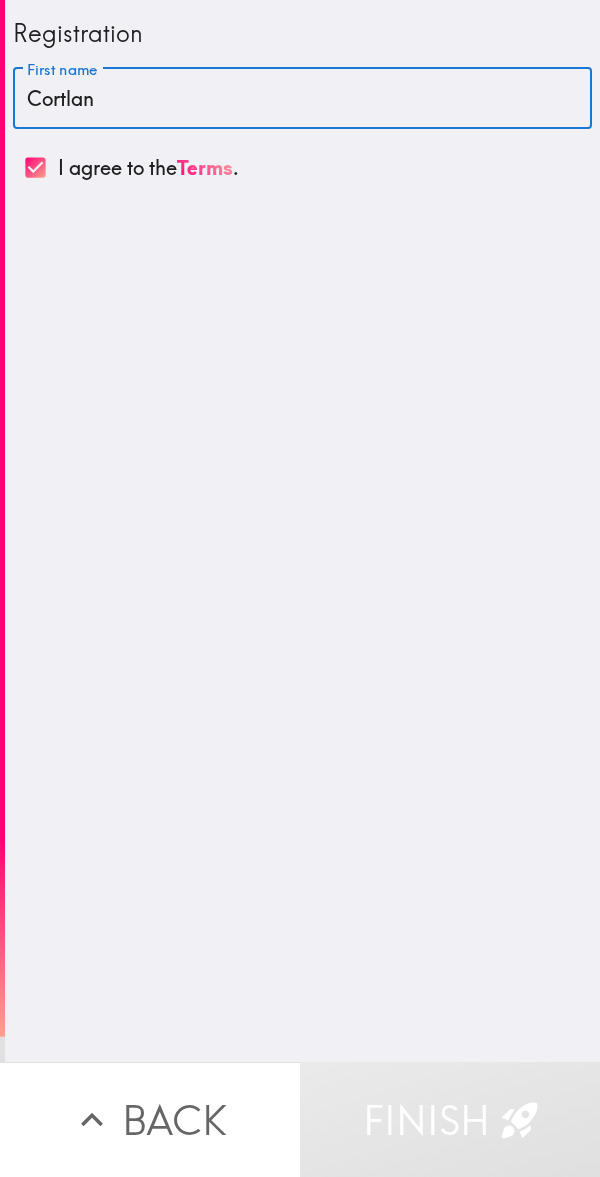 type on "Cortland" 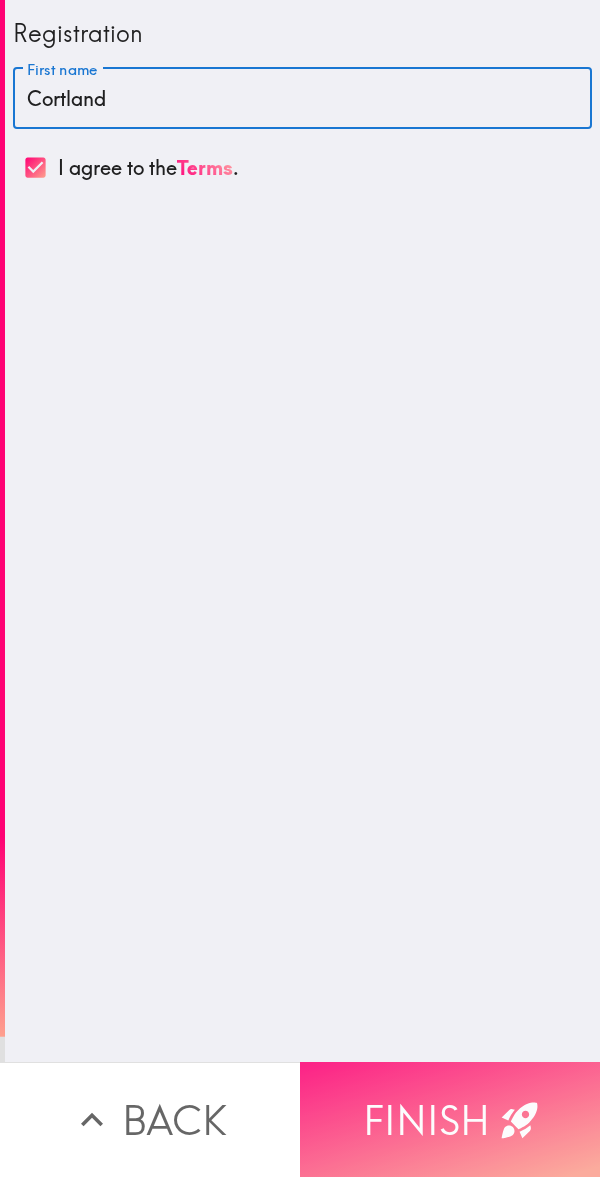 click on "Finish" at bounding box center [450, 1119] 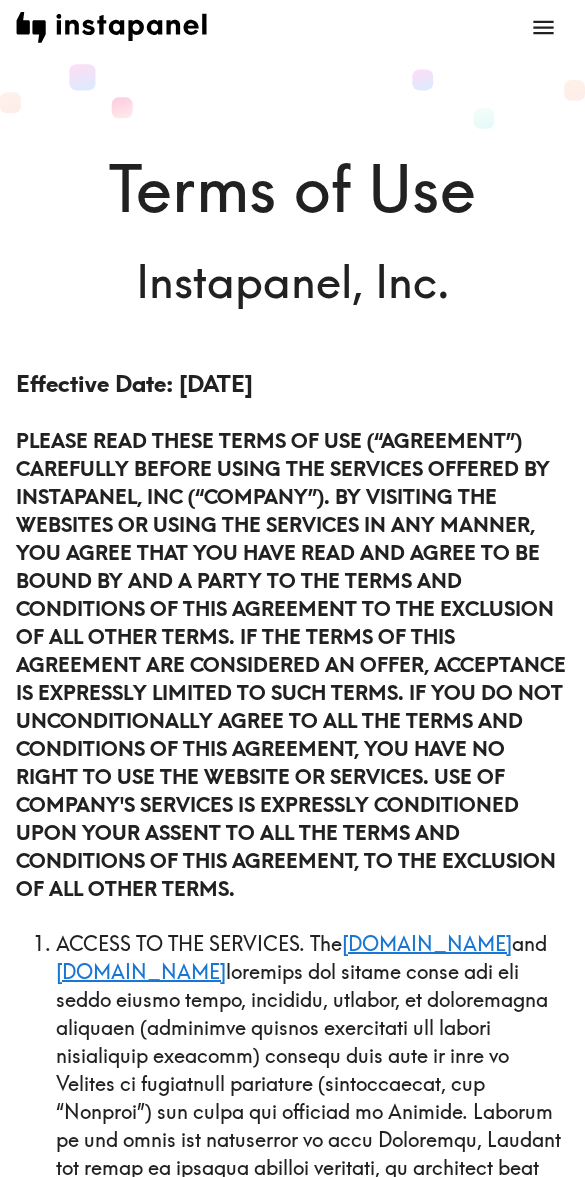 scroll, scrollTop: 0, scrollLeft: 0, axis: both 